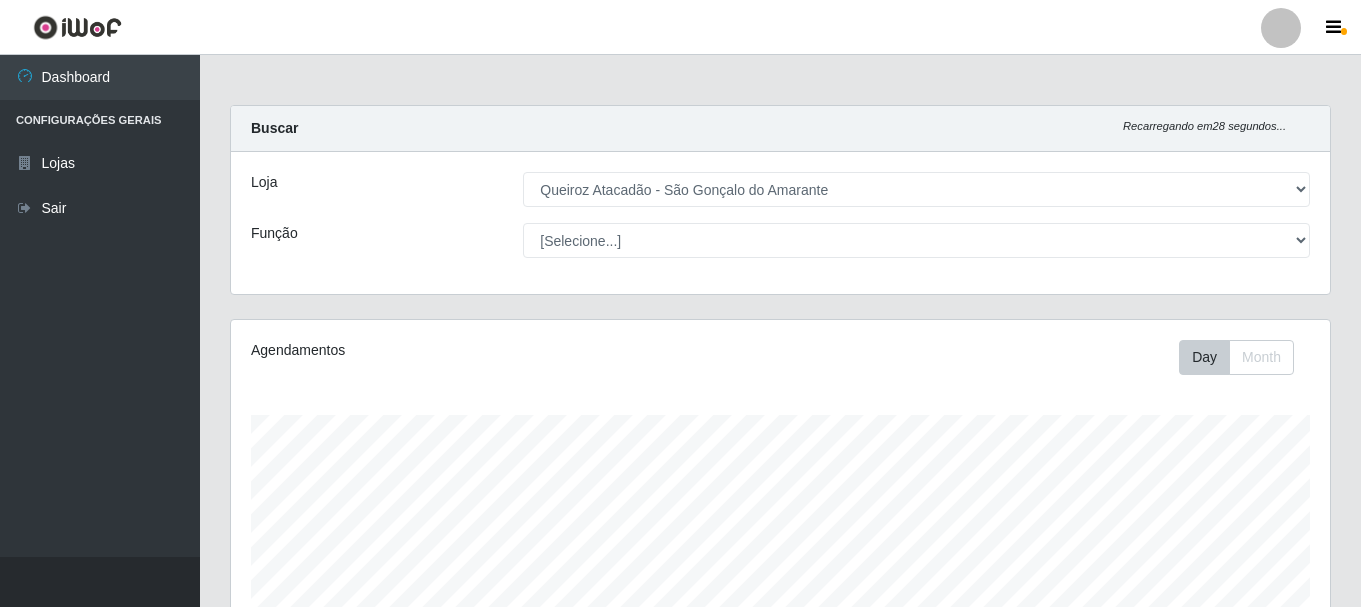 select on "464" 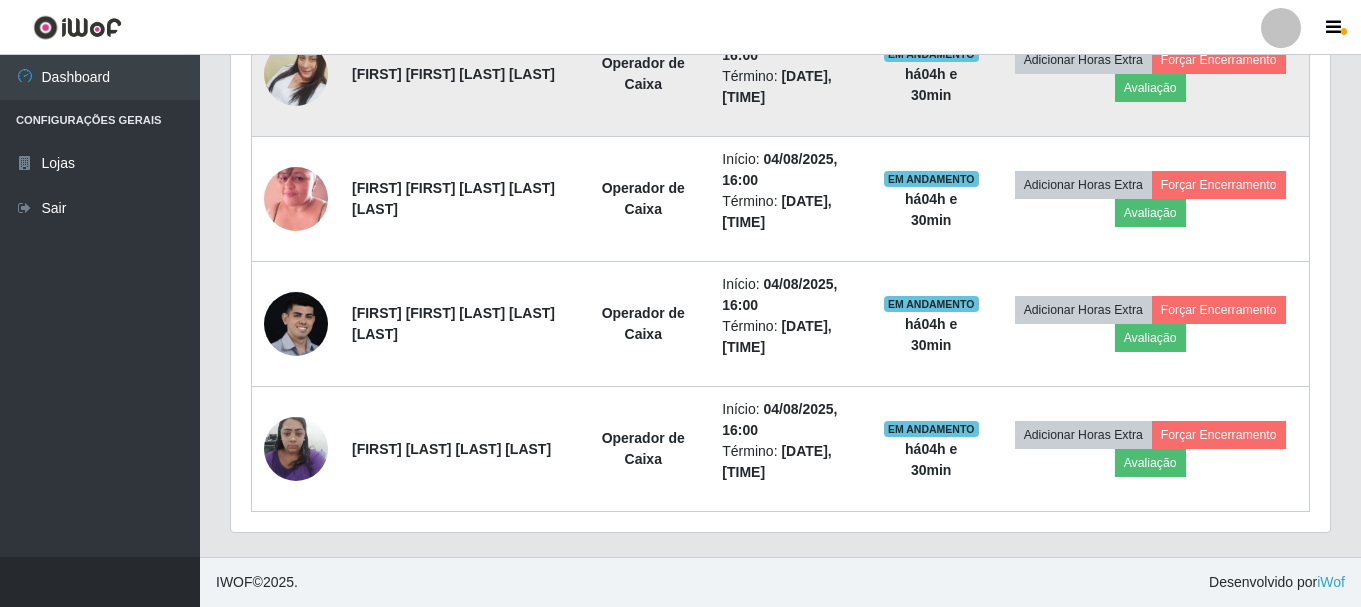 scroll, scrollTop: 999585, scrollLeft: 998901, axis: both 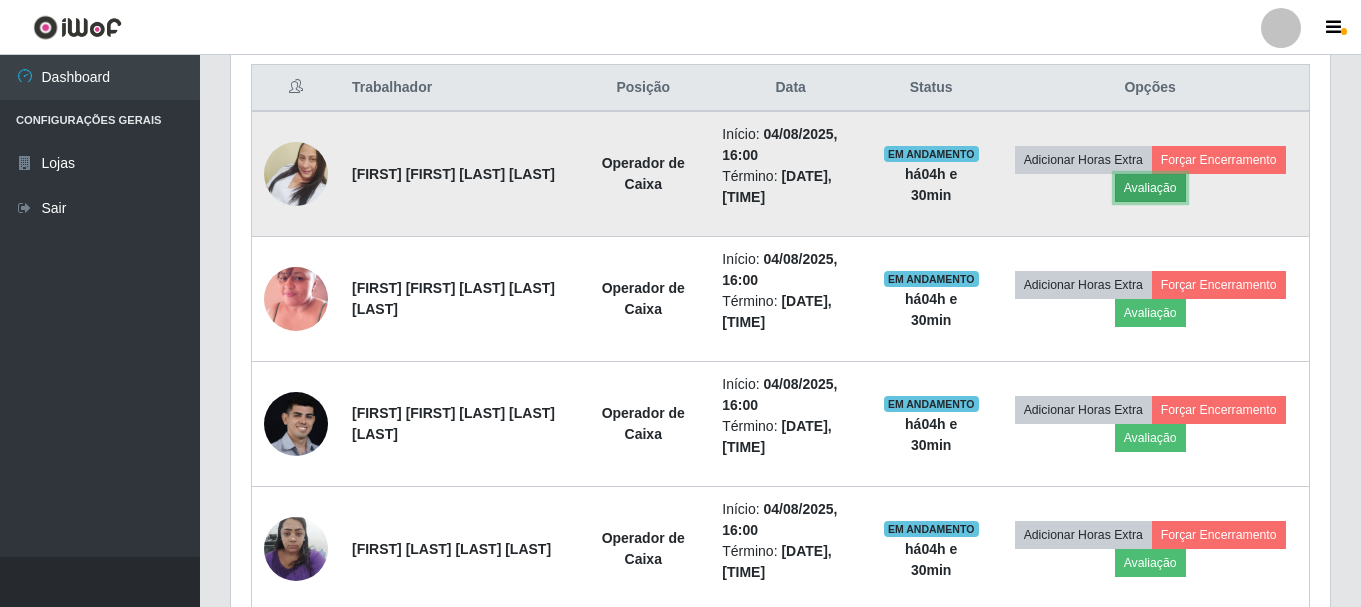click on "Avaliação" at bounding box center (1150, 188) 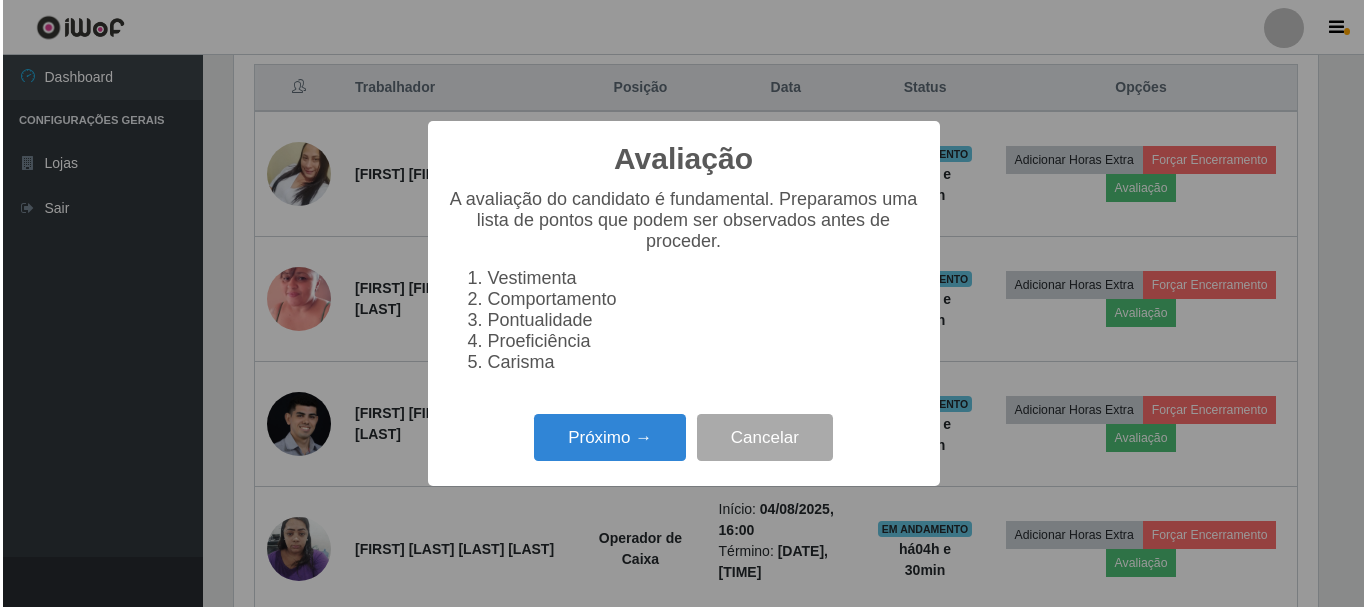 scroll, scrollTop: 999585, scrollLeft: 998911, axis: both 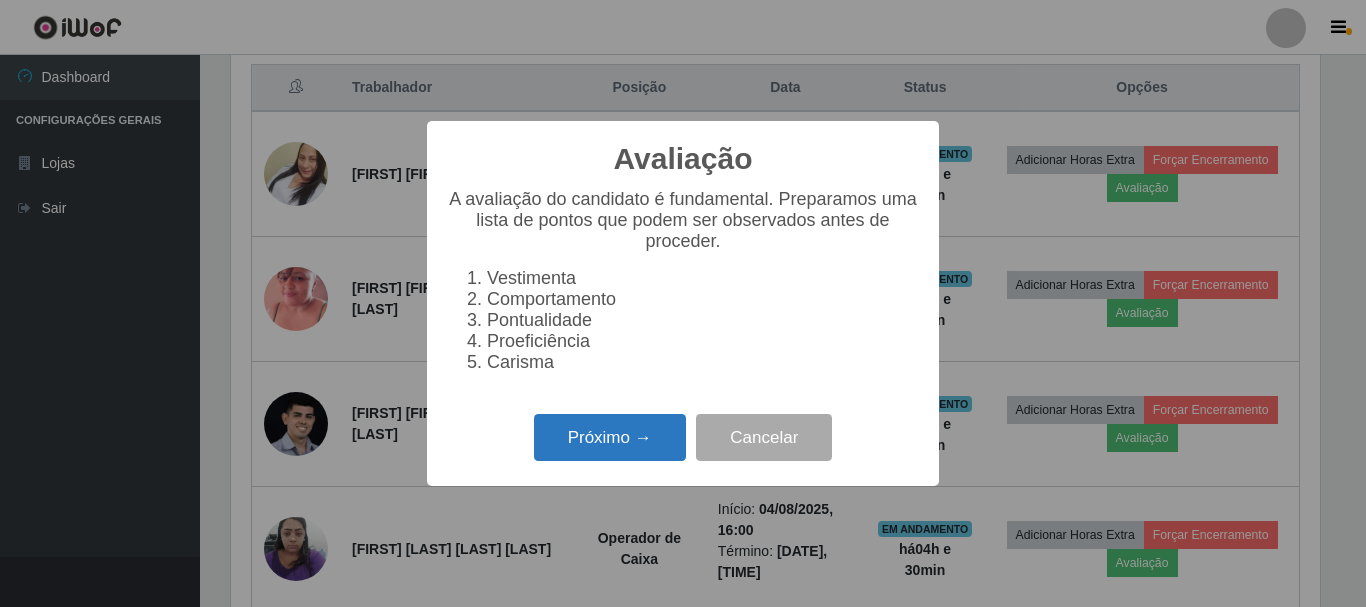 click on "Próximo →" at bounding box center (610, 437) 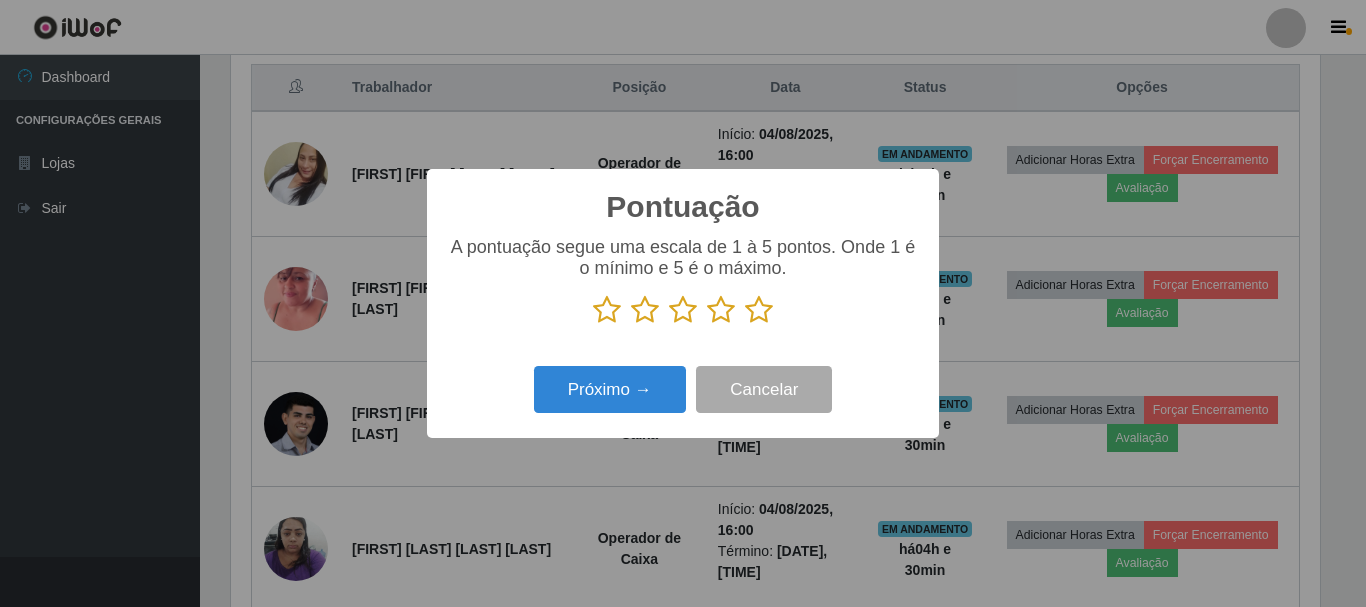 click at bounding box center [759, 310] 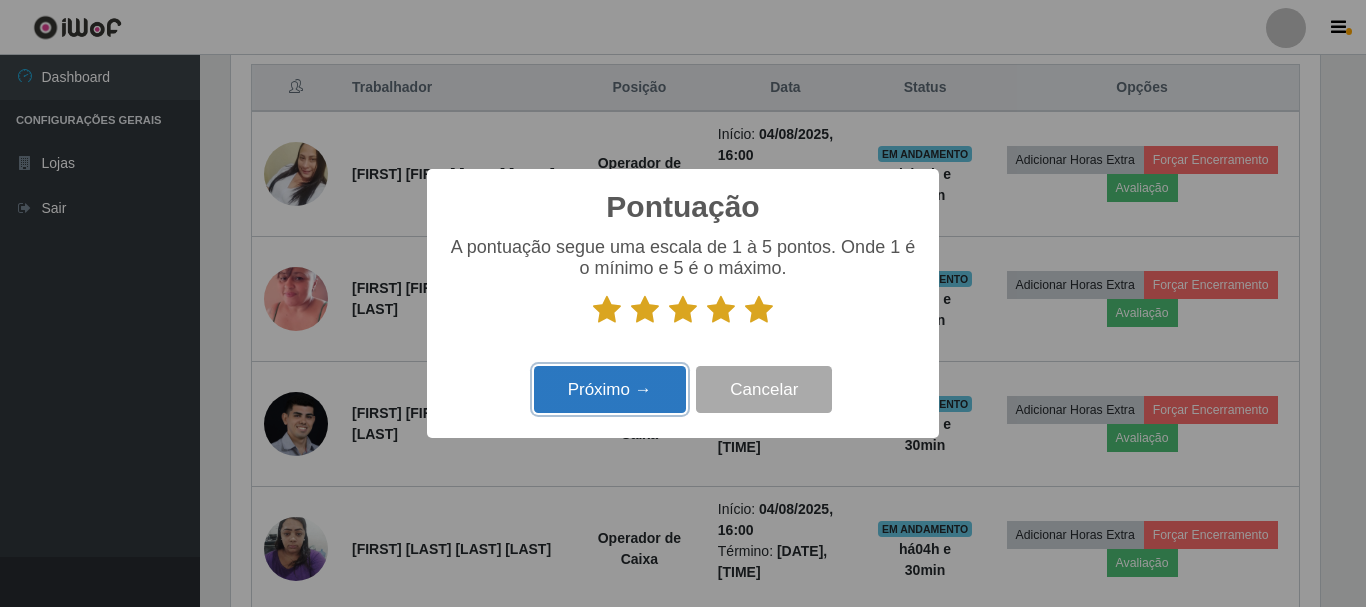 click on "Próximo →" at bounding box center (610, 389) 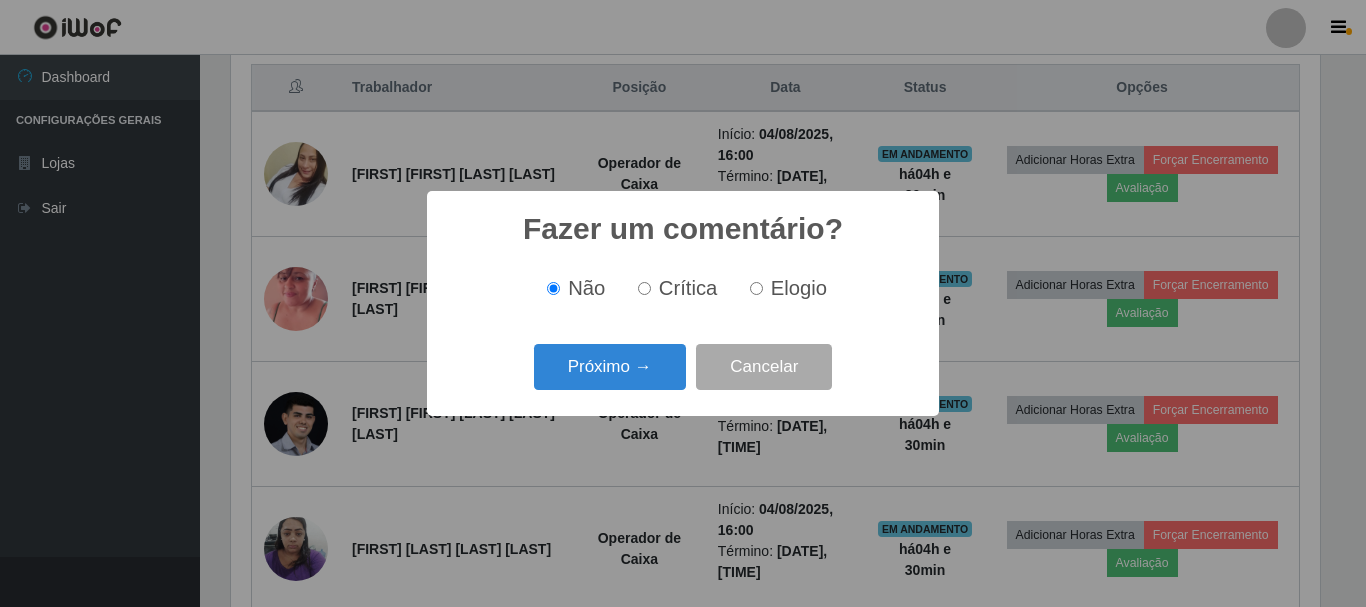 scroll, scrollTop: 999585, scrollLeft: 998911, axis: both 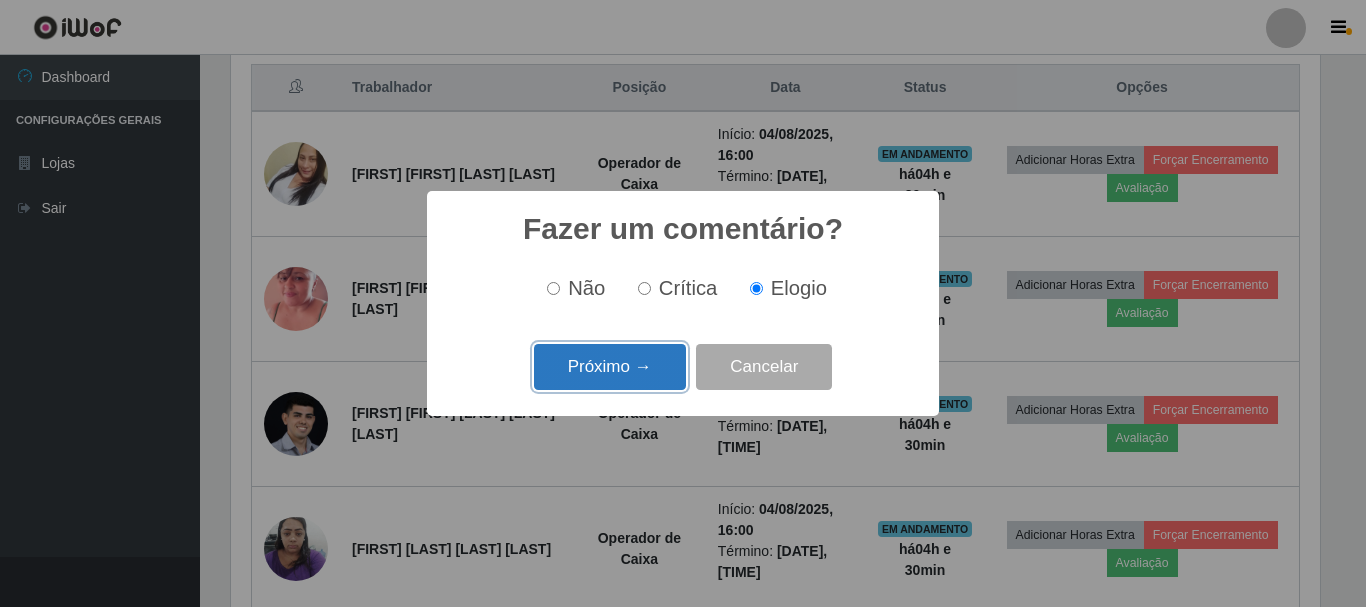click on "Próximo →" at bounding box center [610, 367] 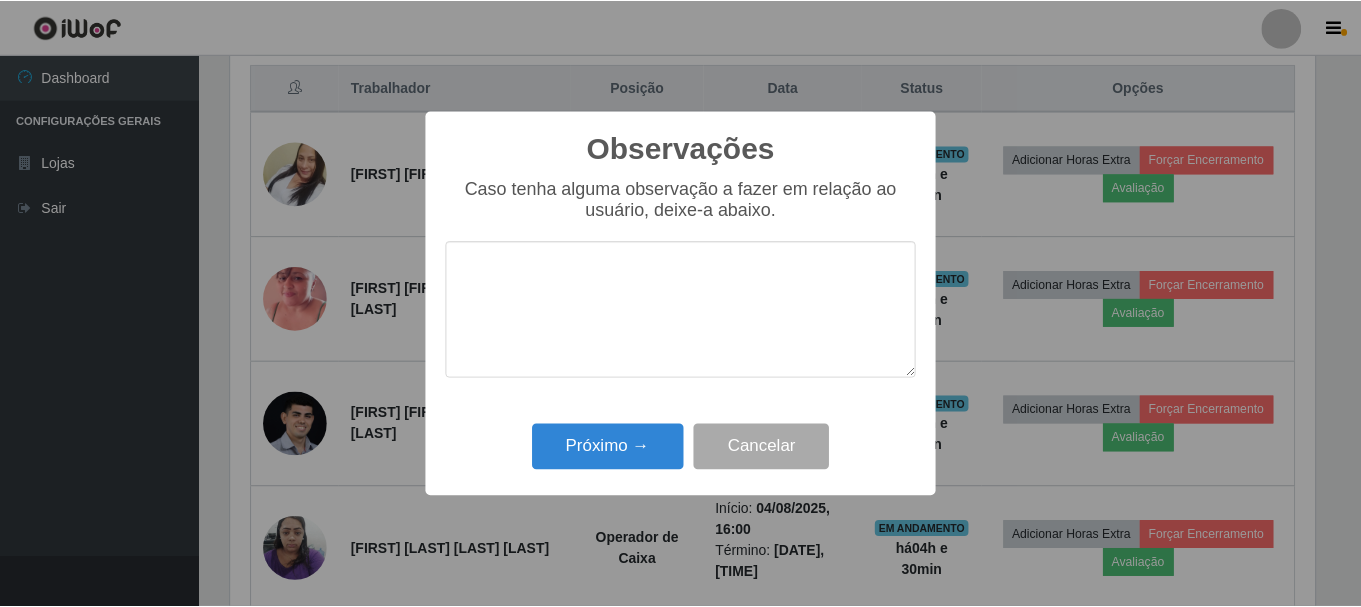 scroll, scrollTop: 999585, scrollLeft: 998911, axis: both 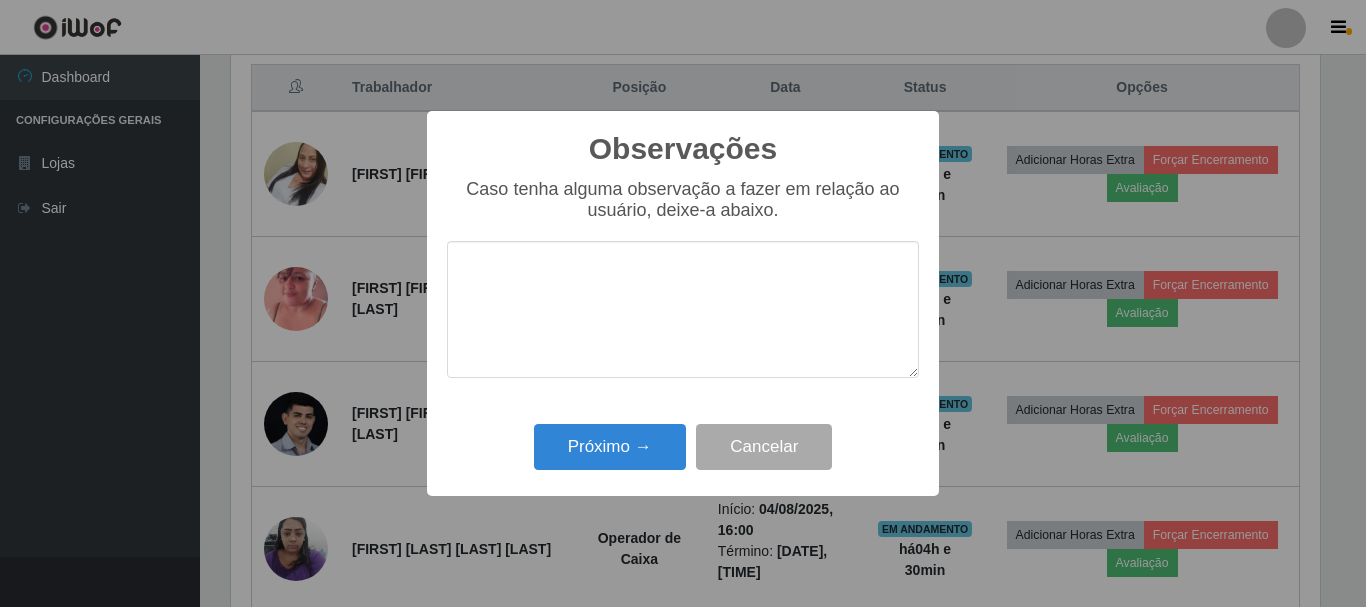 click at bounding box center (683, 309) 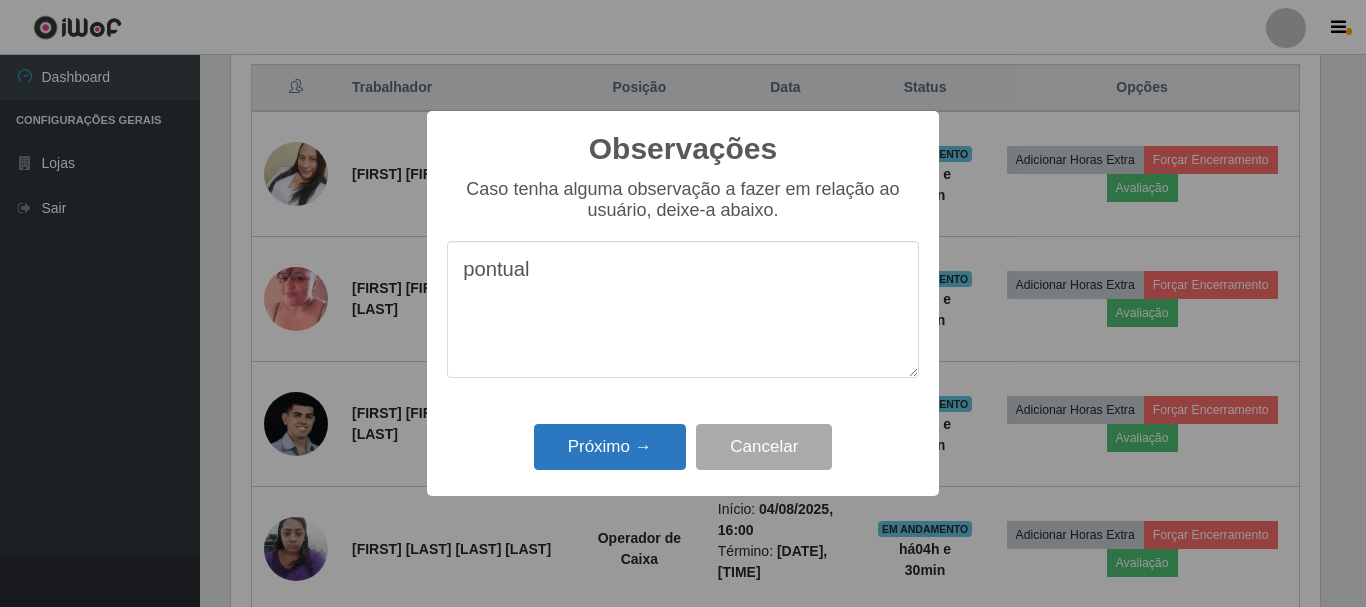type on "pontual" 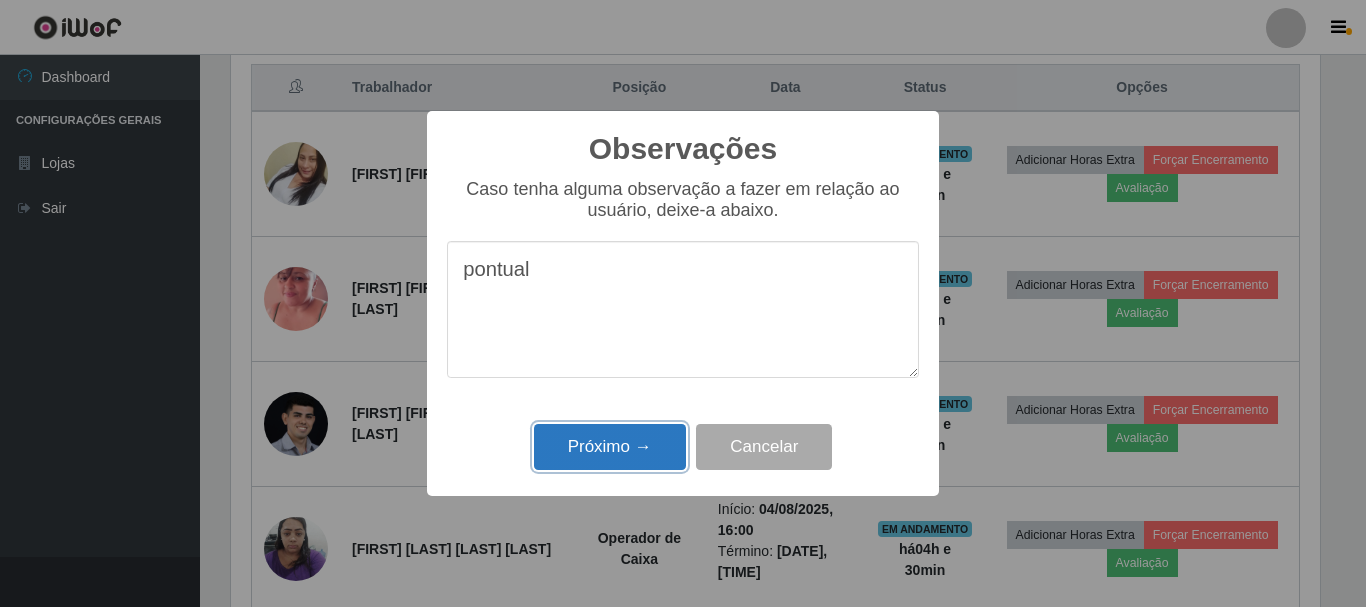 click on "Próximo →" at bounding box center [610, 447] 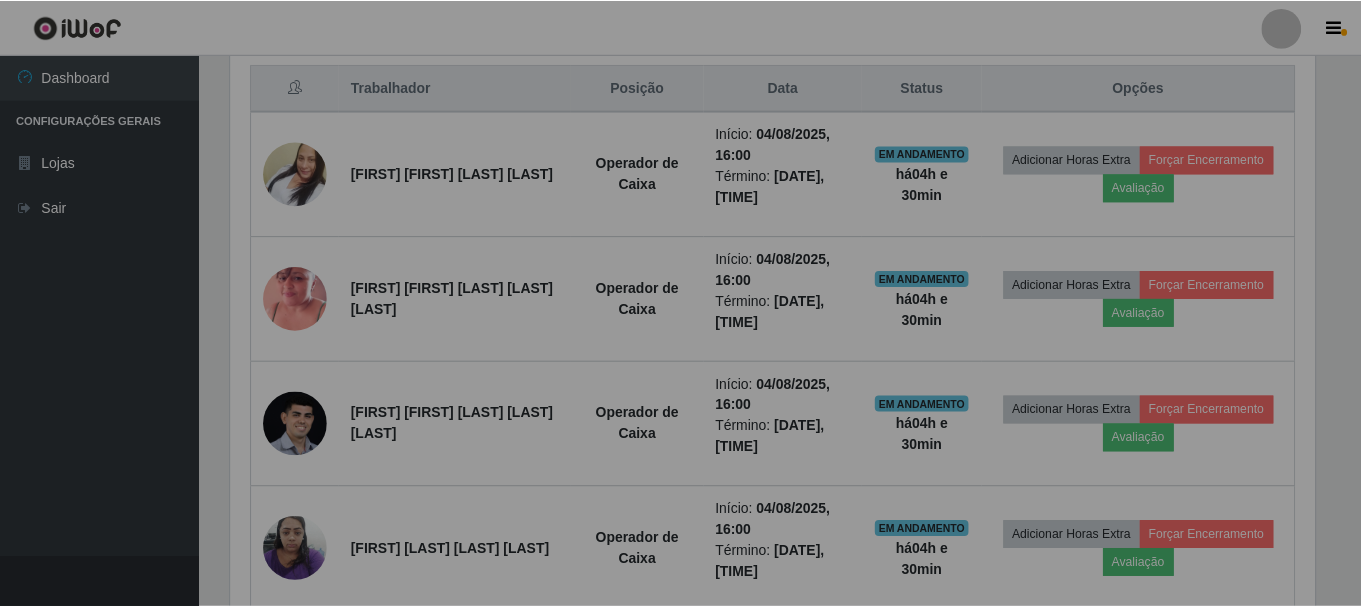 scroll, scrollTop: 999585, scrollLeft: 998901, axis: both 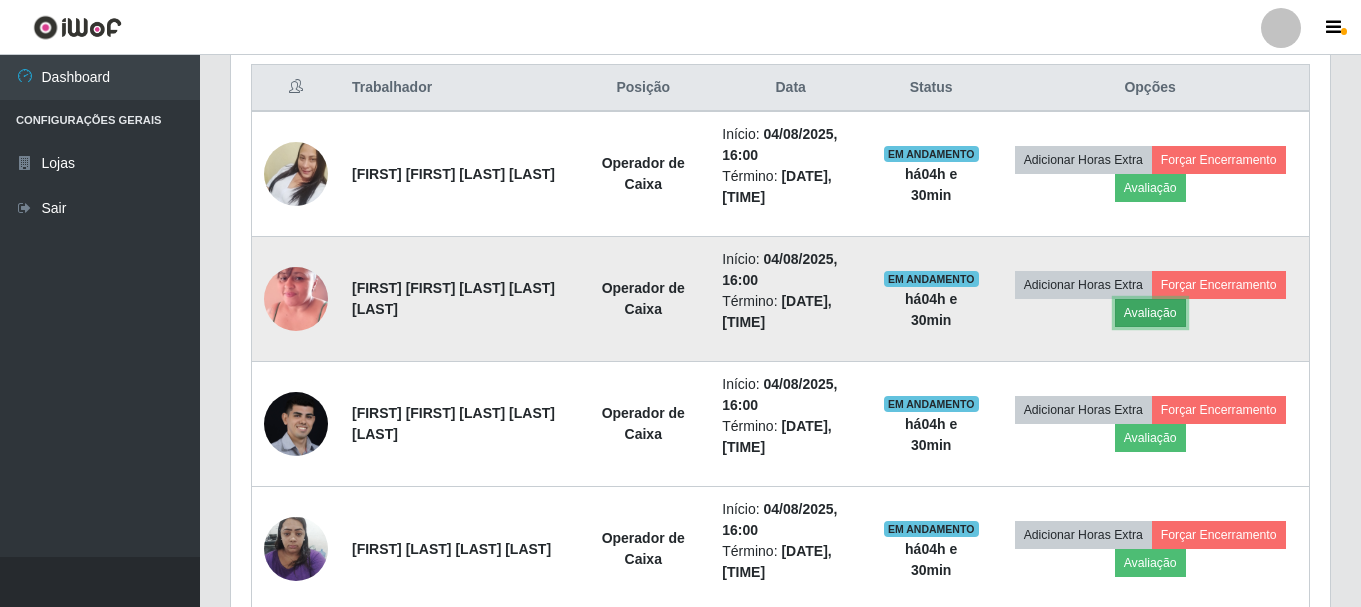 click on "Avaliação" at bounding box center (1150, 313) 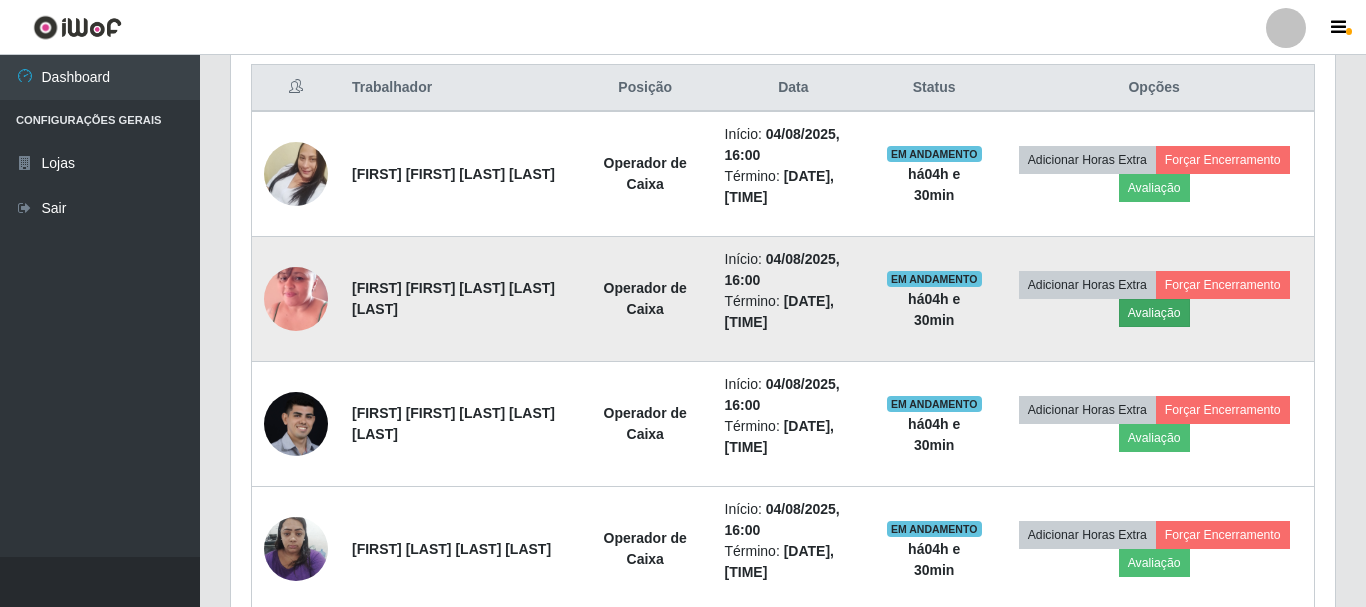 scroll, scrollTop: 999585, scrollLeft: 998911, axis: both 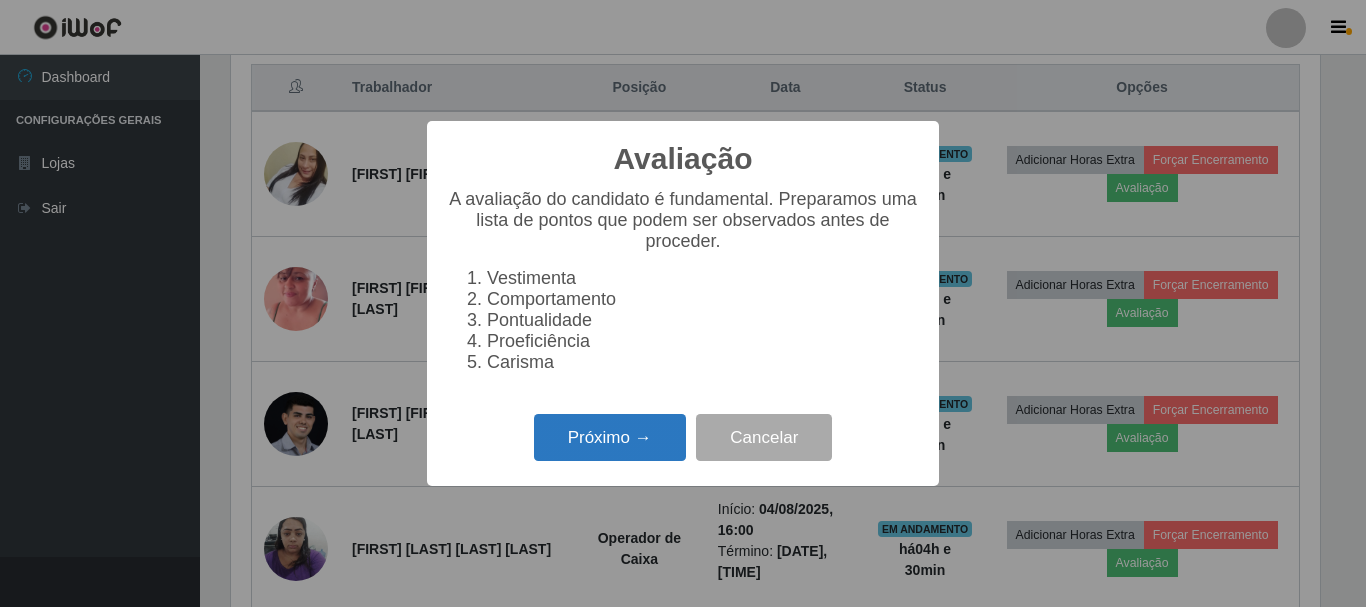 click on "Próximo →" at bounding box center (610, 437) 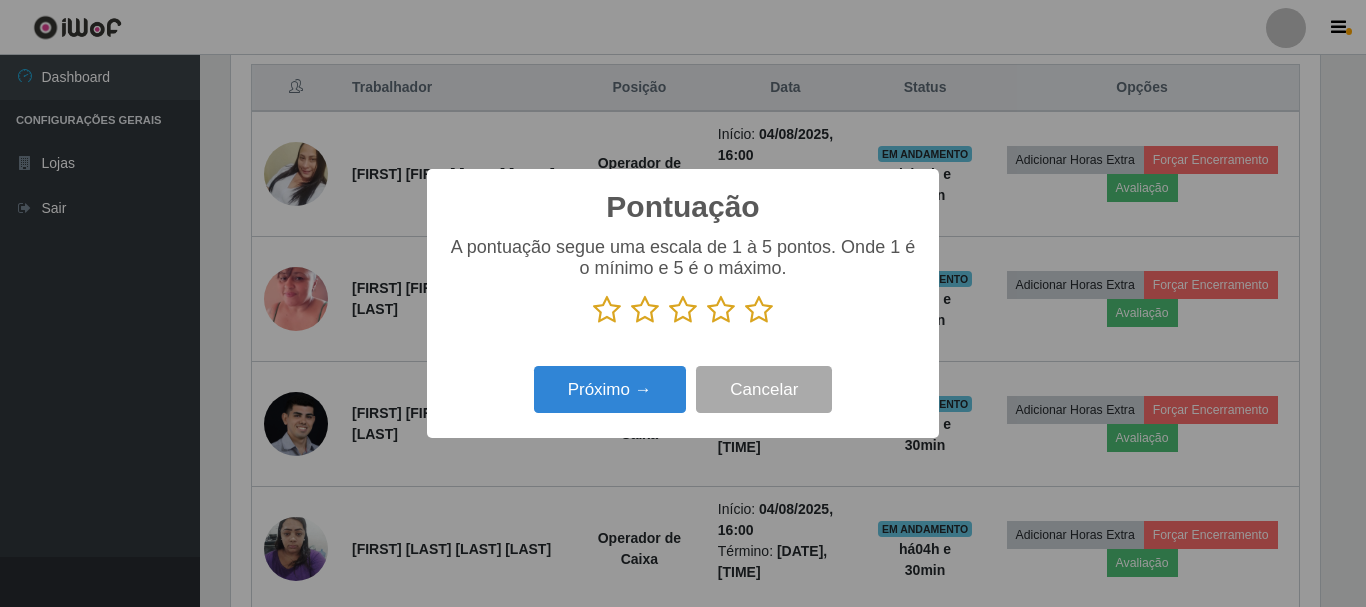 click at bounding box center [759, 310] 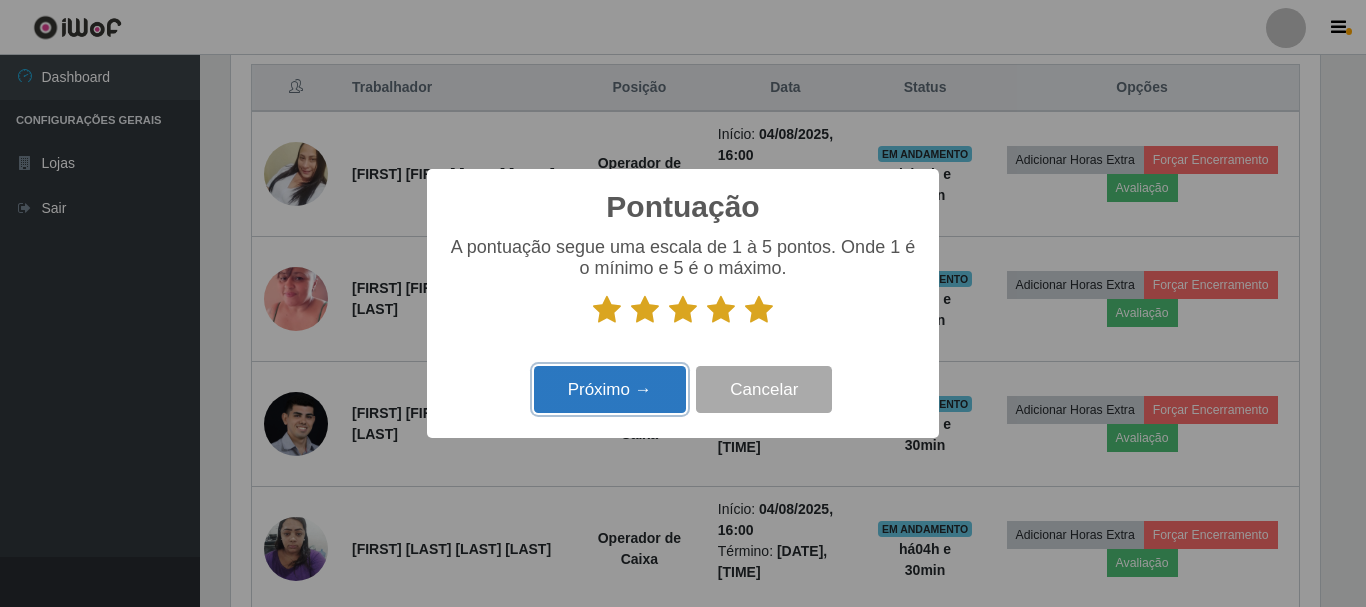 click on "Próximo →" at bounding box center [610, 389] 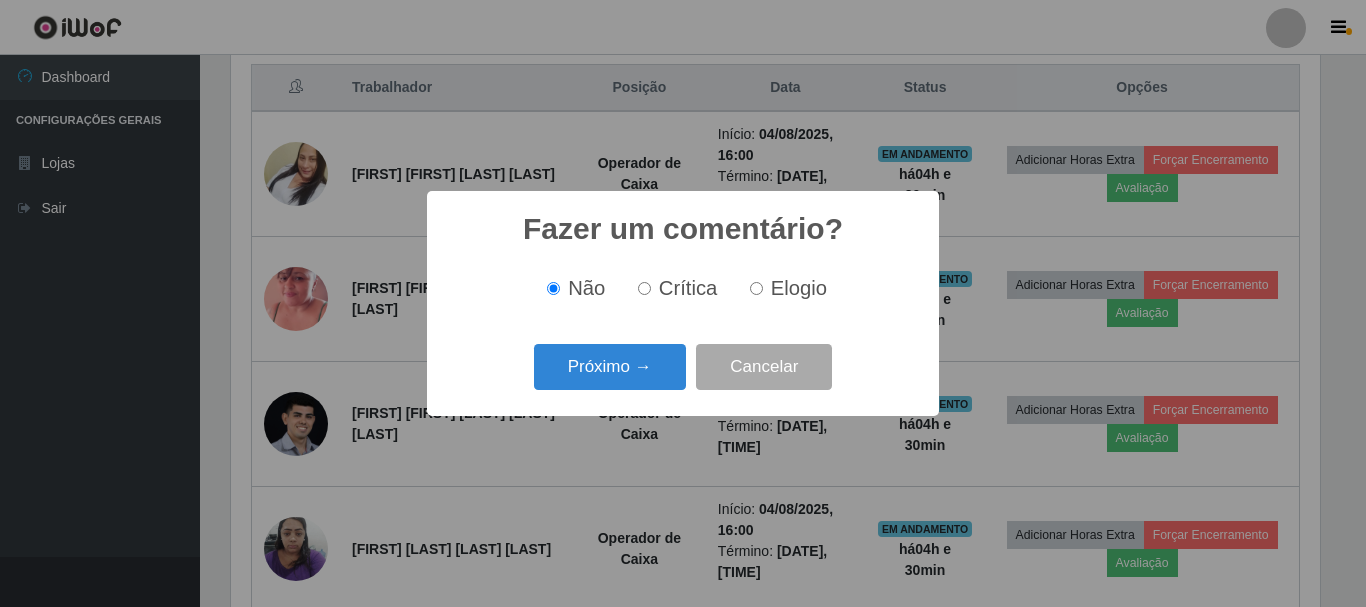 scroll, scrollTop: 999585, scrollLeft: 998911, axis: both 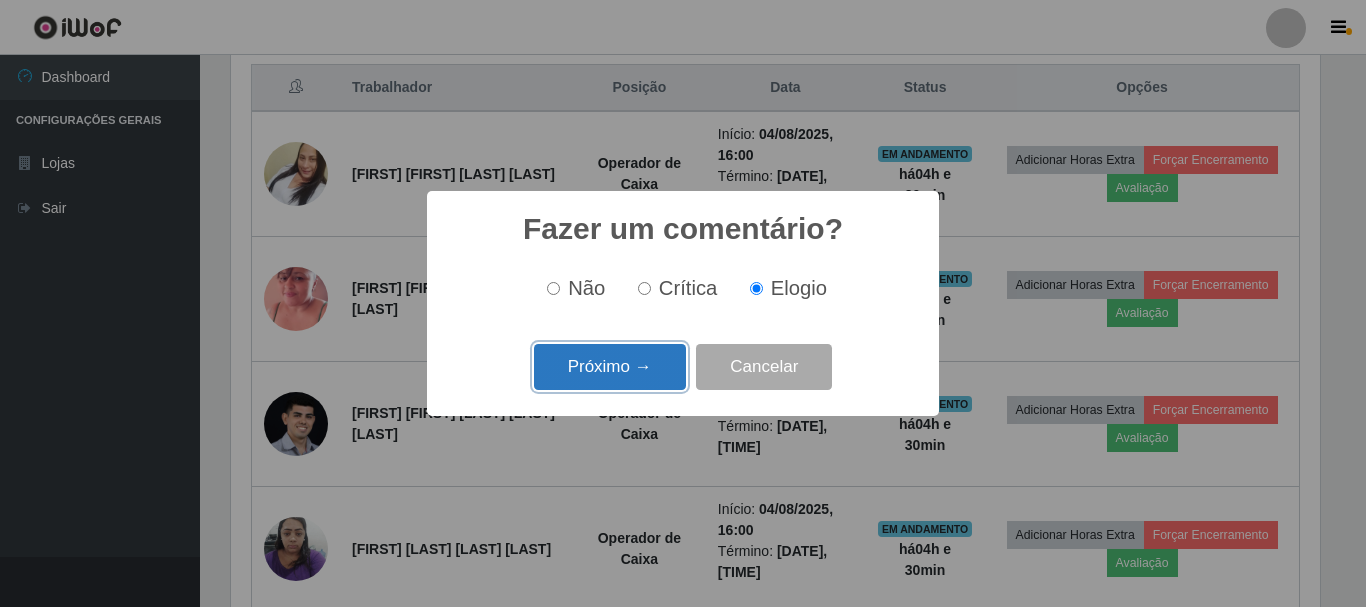 click on "Próximo →" at bounding box center (610, 367) 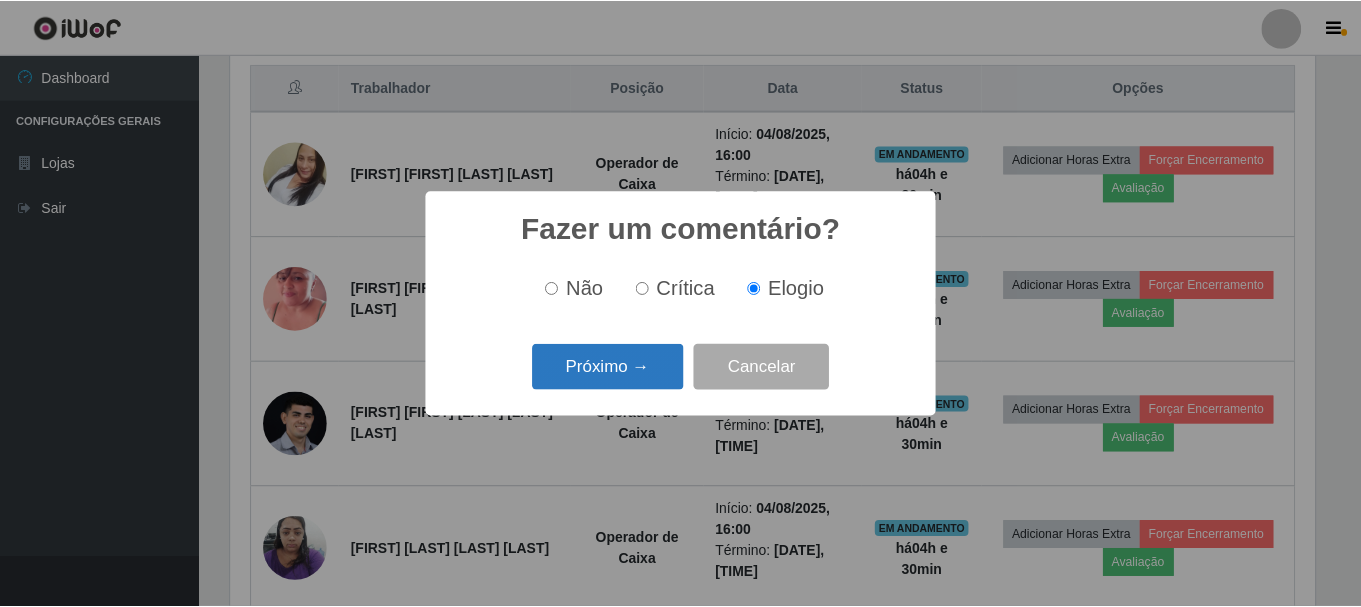 scroll, scrollTop: 999585, scrollLeft: 998911, axis: both 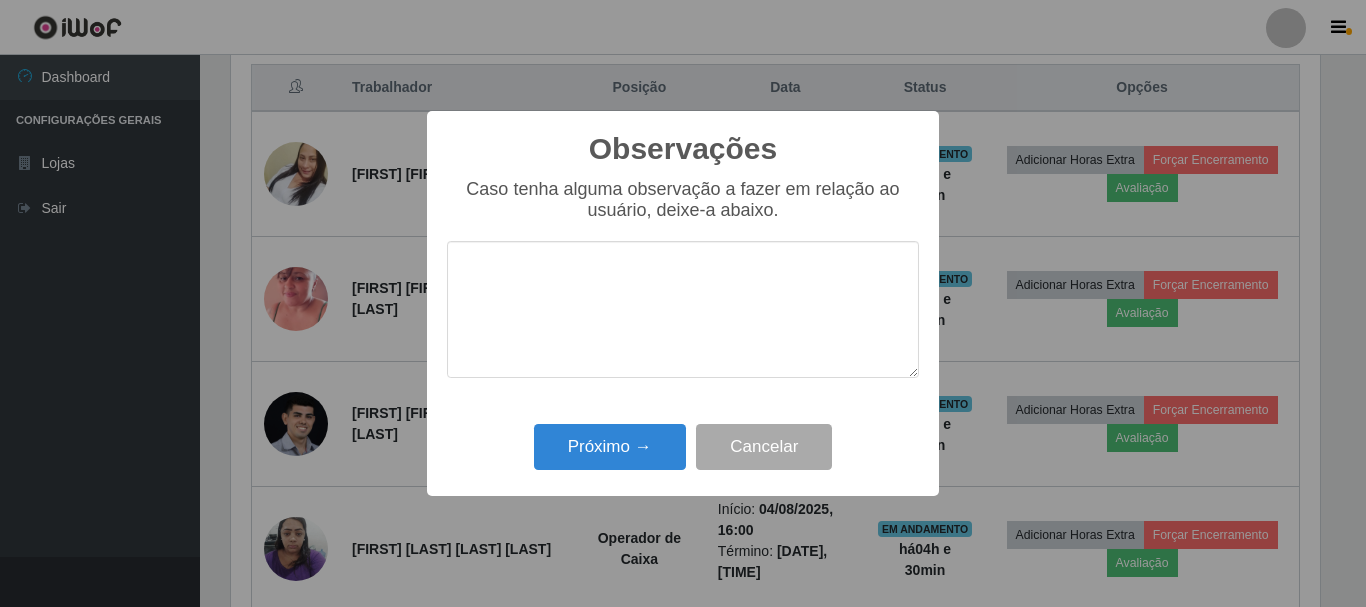 click at bounding box center [683, 309] 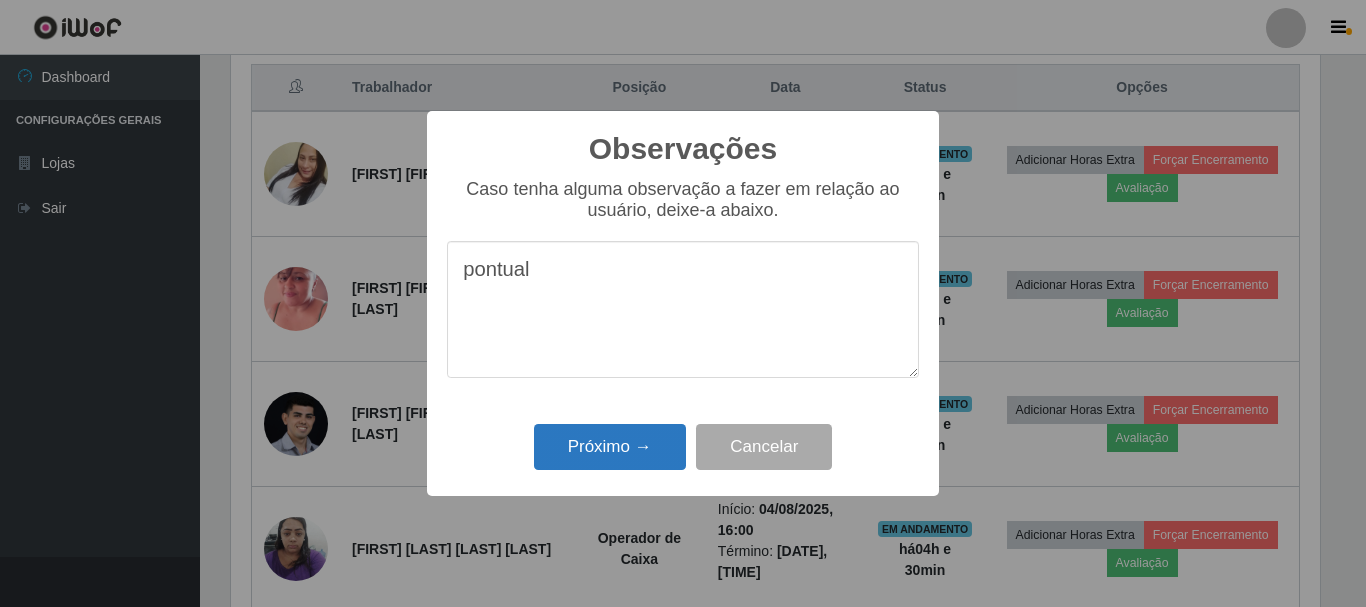 type on "pontual" 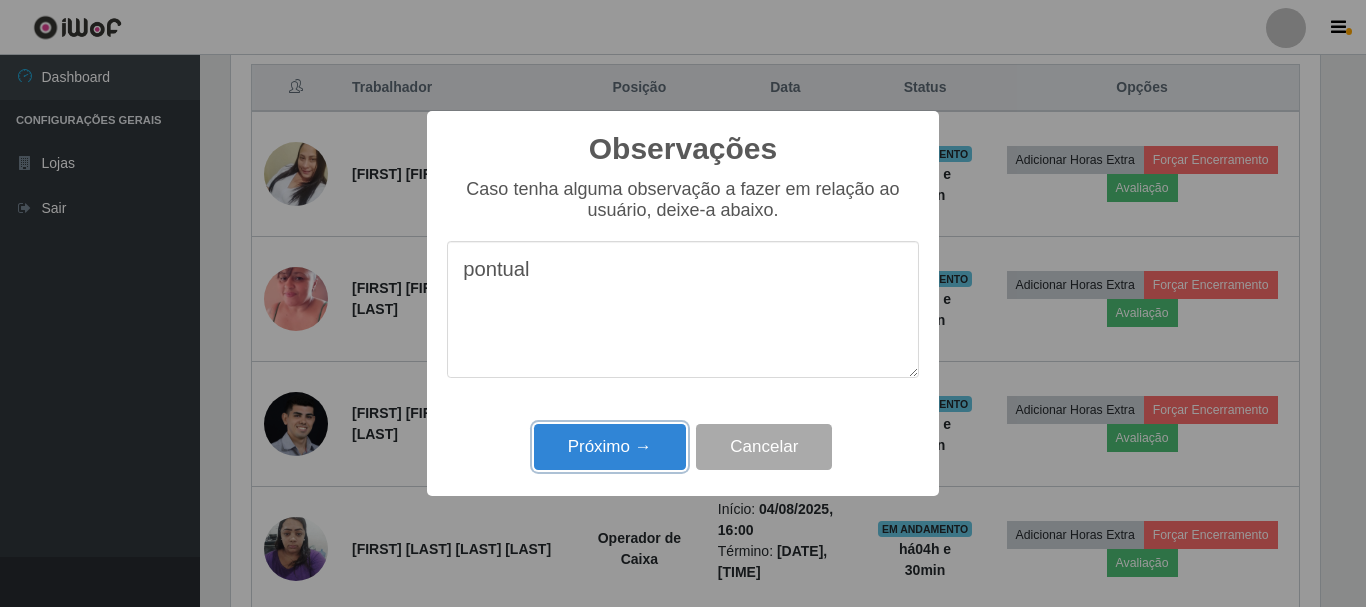 drag, startPoint x: 580, startPoint y: 438, endPoint x: 596, endPoint y: 414, distance: 28.84441 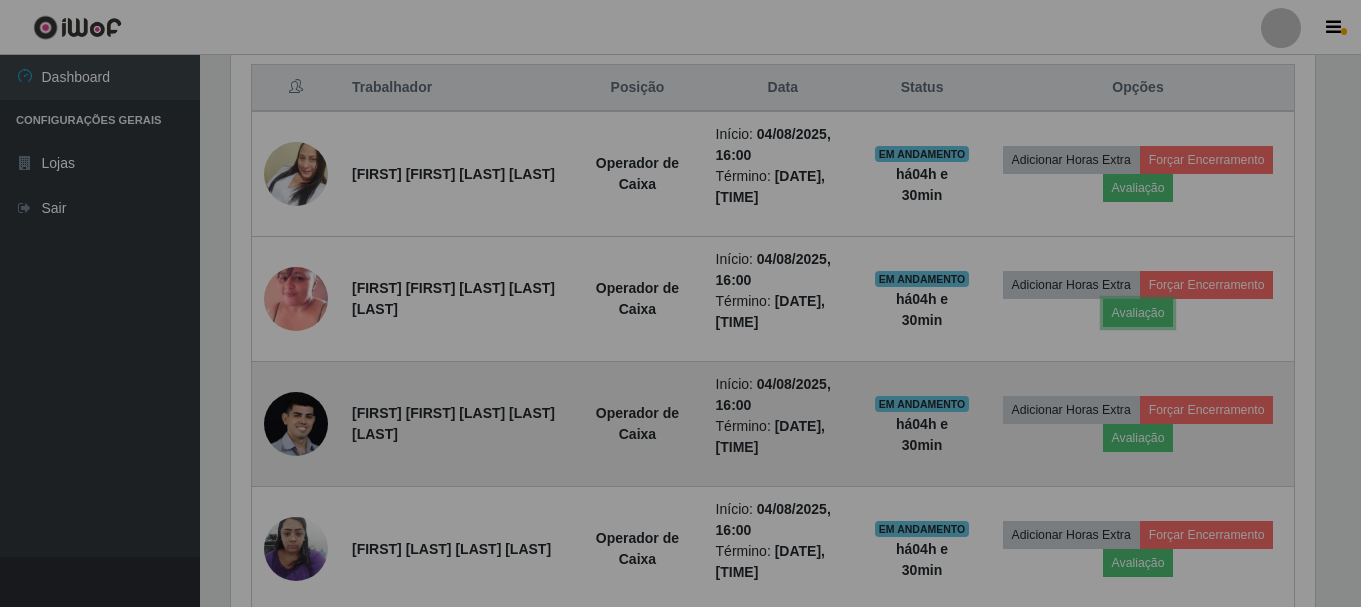 scroll, scrollTop: 999585, scrollLeft: 998901, axis: both 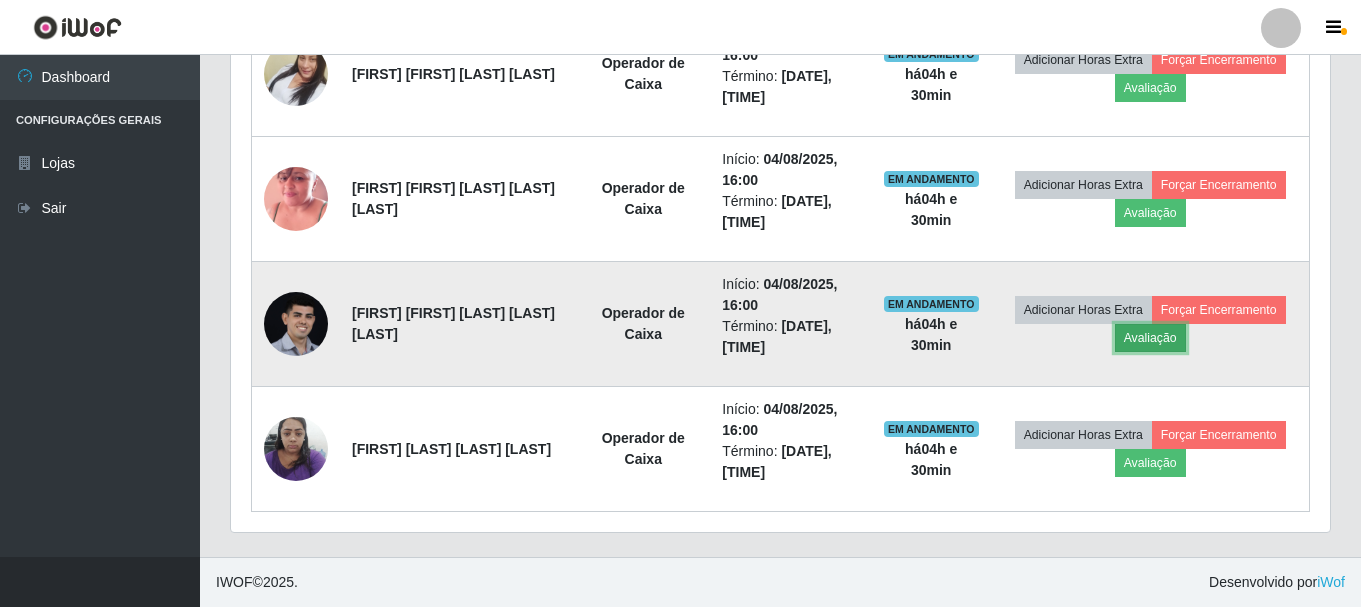click on "Avaliação" at bounding box center (1150, 338) 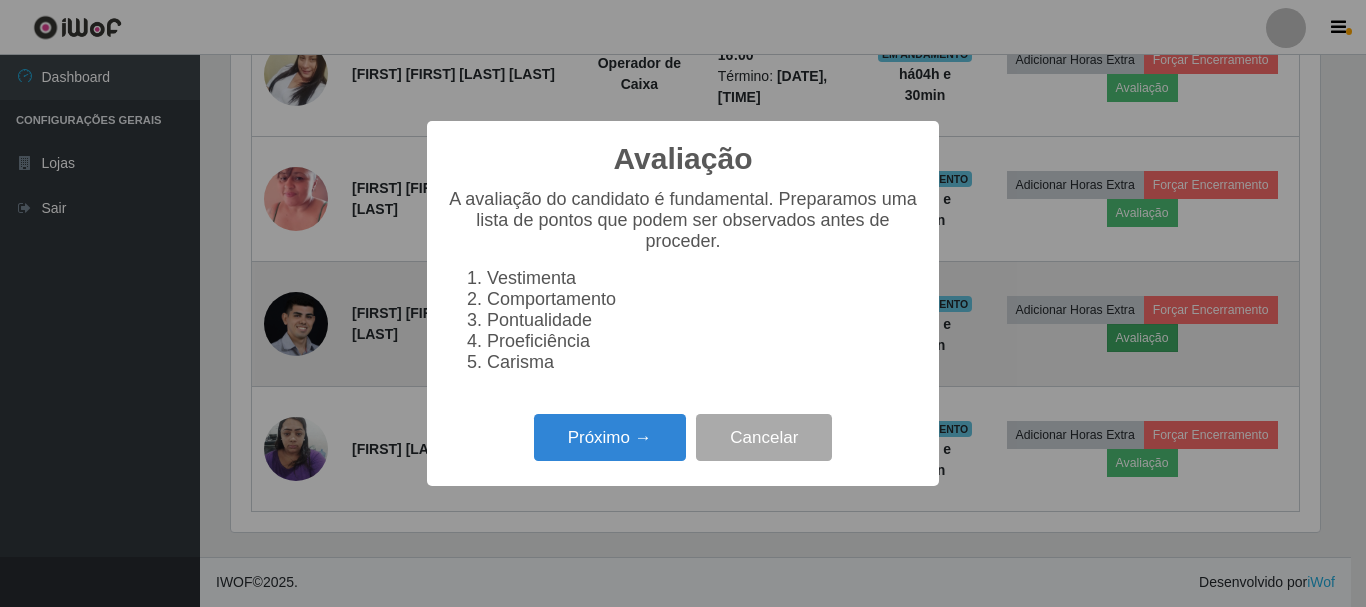 scroll, scrollTop: 999585, scrollLeft: 998911, axis: both 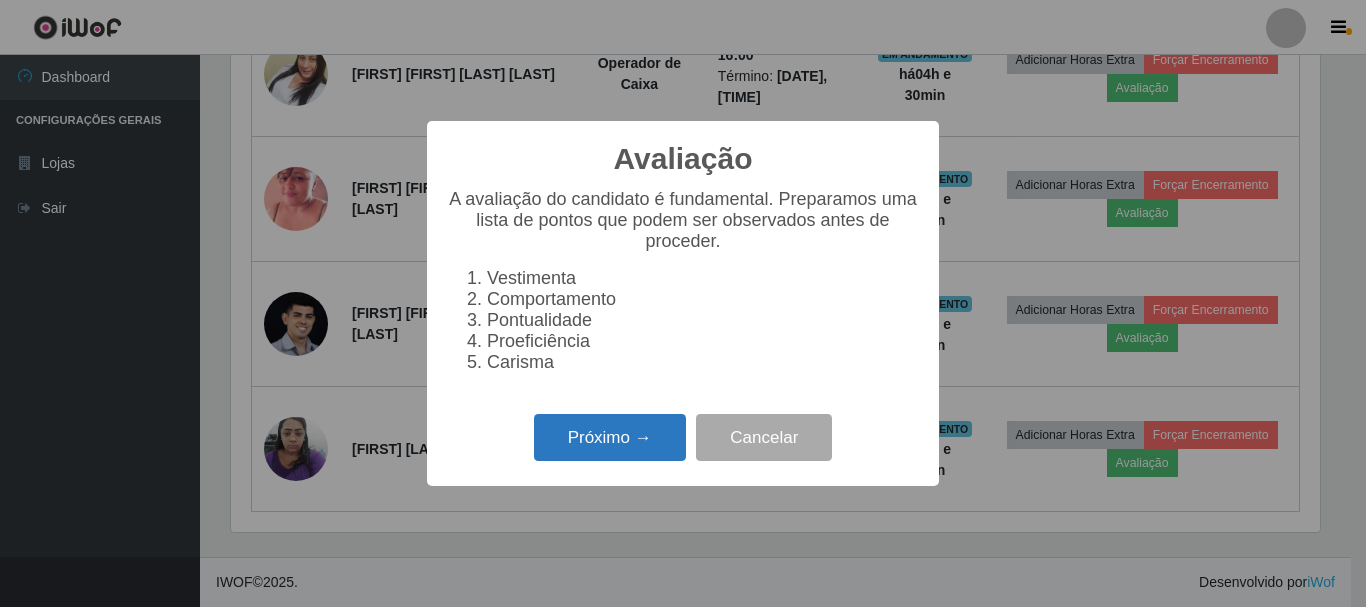 click on "Próximo →" at bounding box center [610, 437] 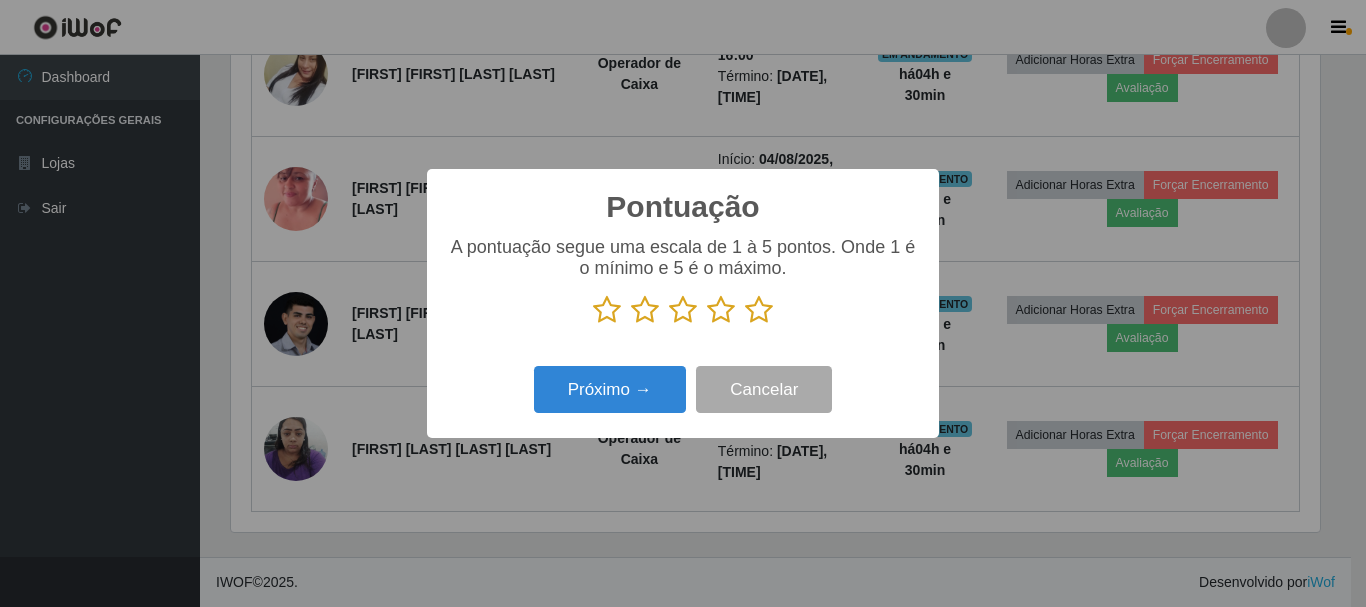 scroll, scrollTop: 999585, scrollLeft: 998911, axis: both 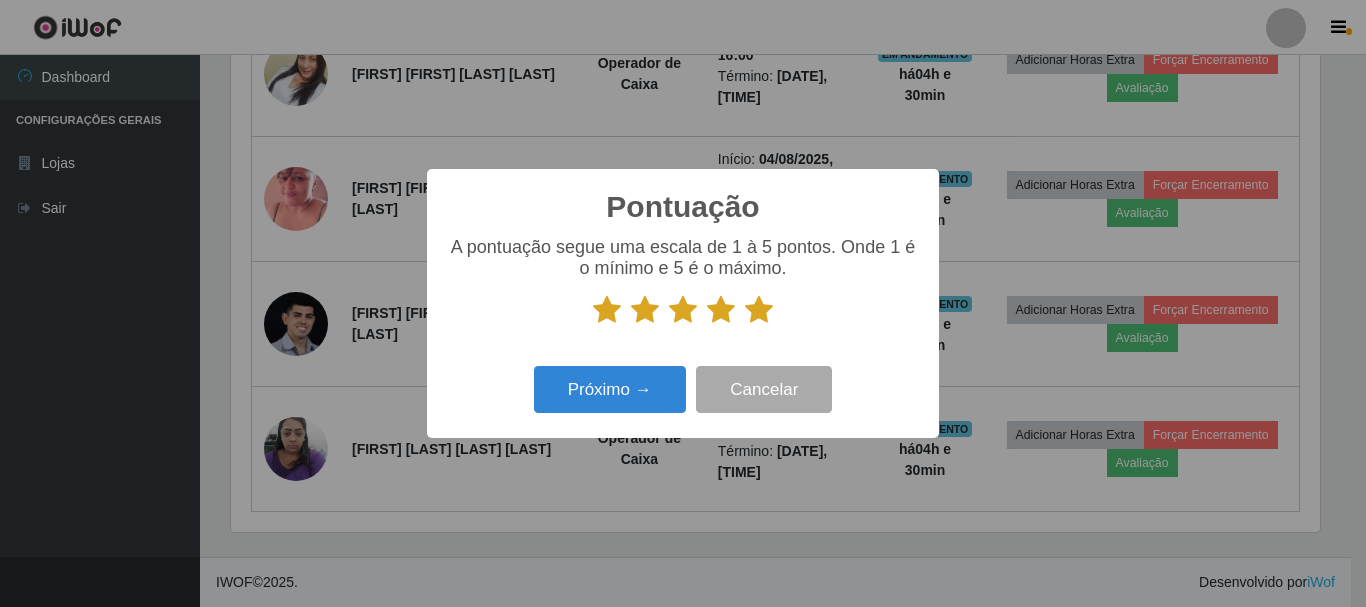 click at bounding box center [759, 310] 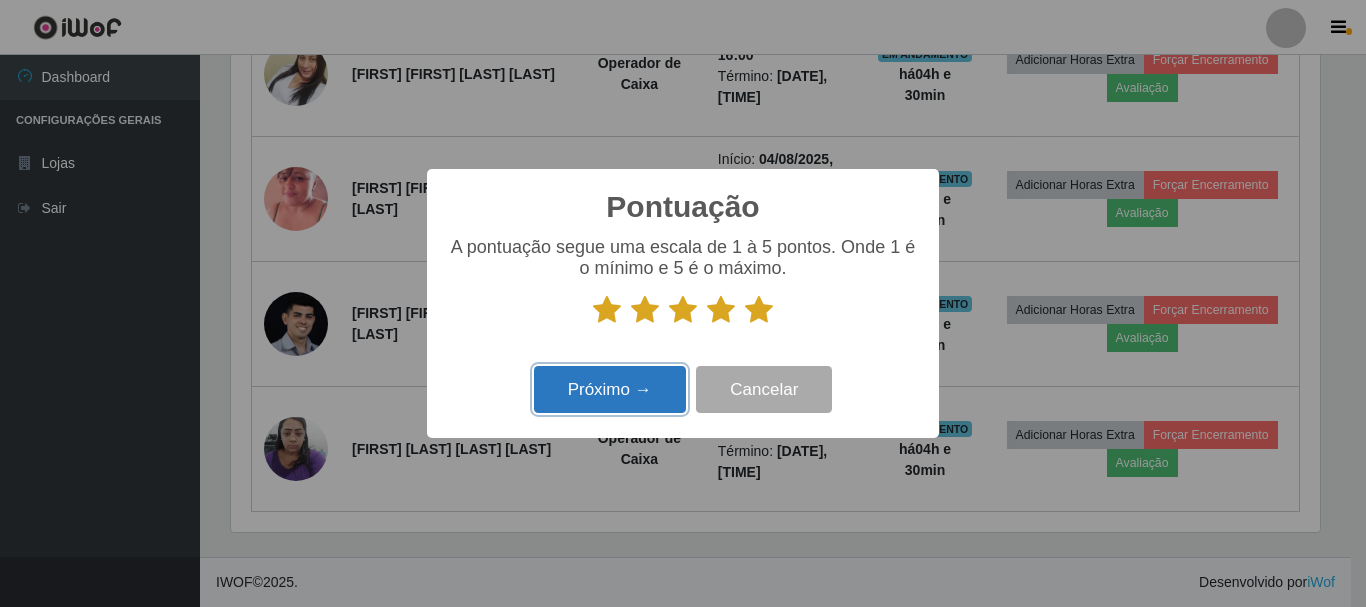 click on "Próximo →" at bounding box center (610, 389) 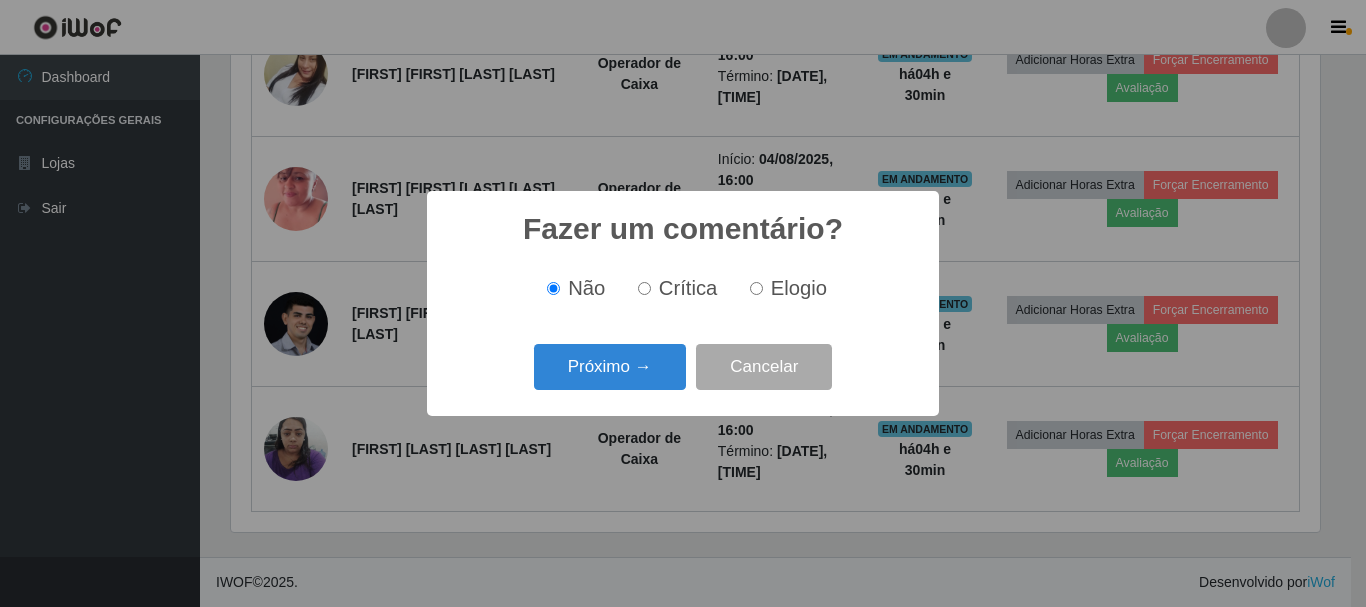 scroll, scrollTop: 999585, scrollLeft: 998911, axis: both 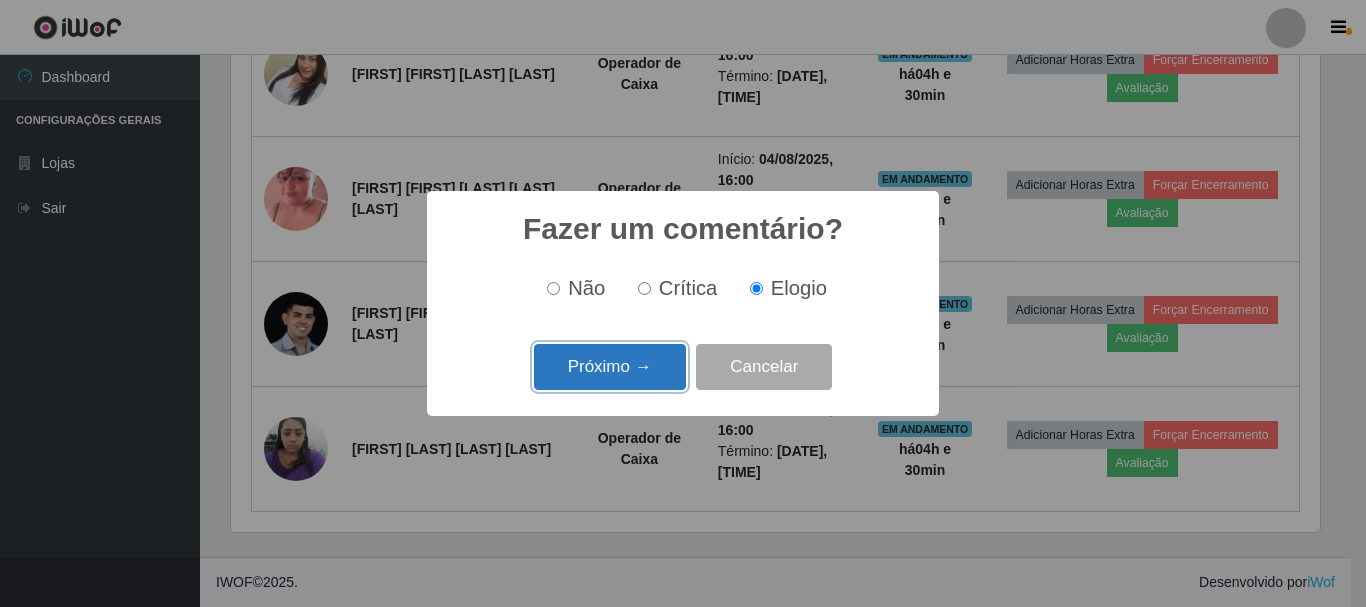 click on "Próximo →" at bounding box center (610, 367) 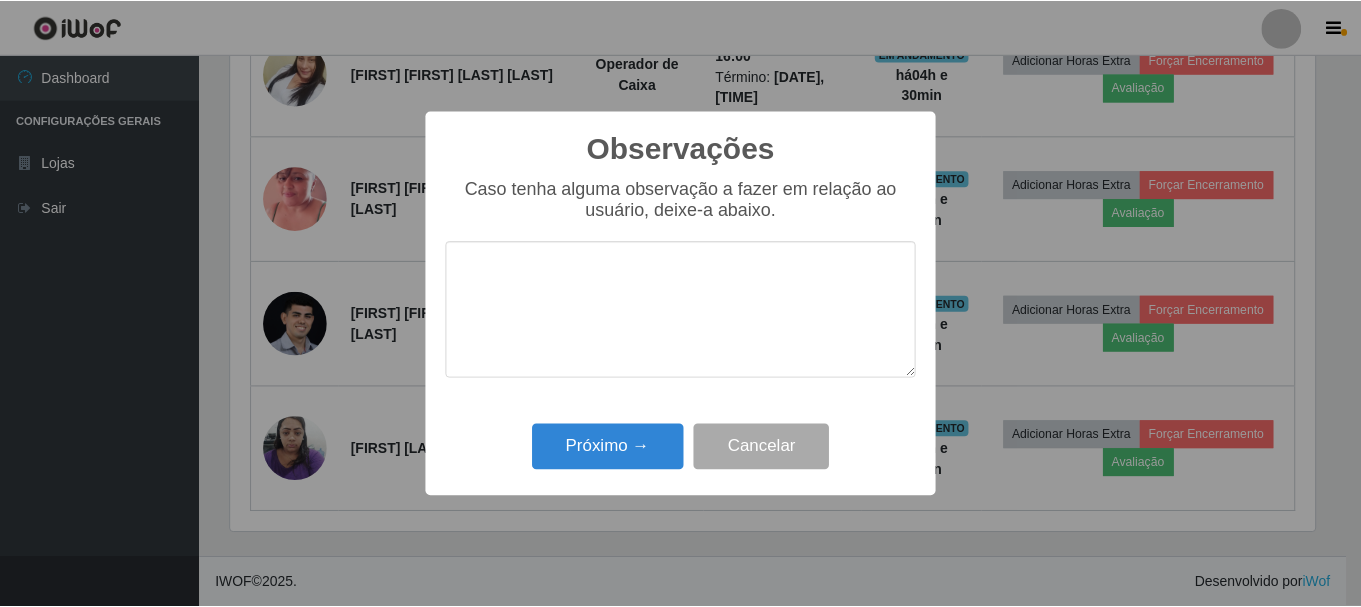 scroll, scrollTop: 999585, scrollLeft: 998911, axis: both 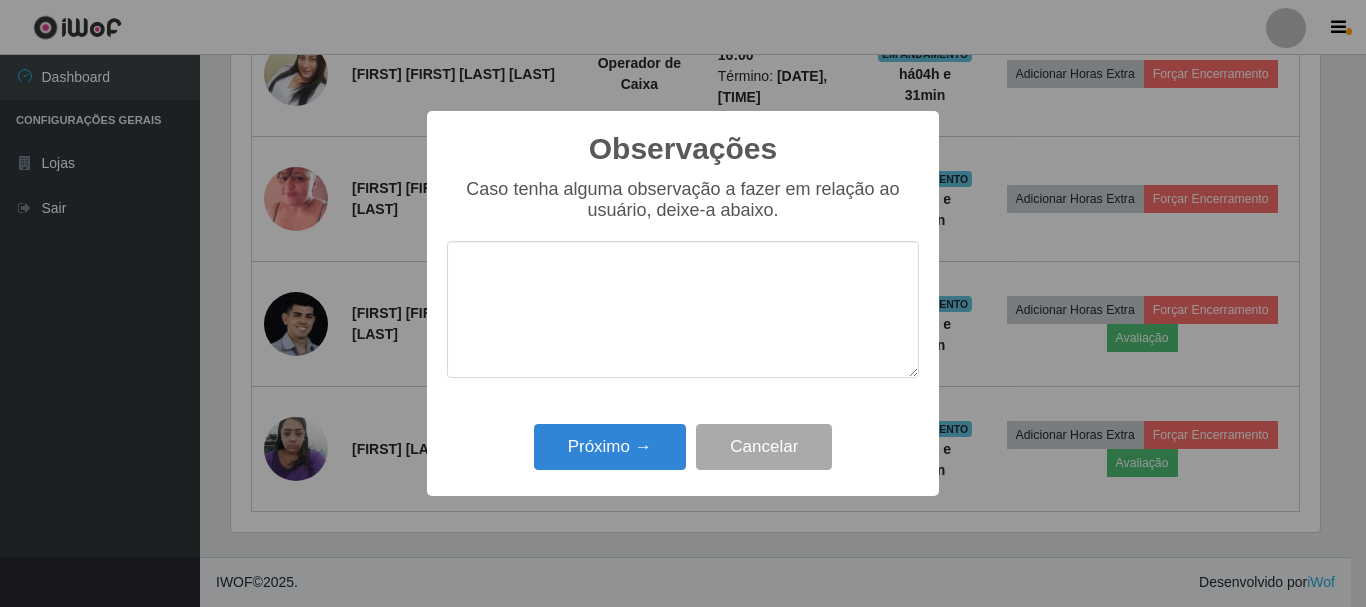 click at bounding box center [683, 309] 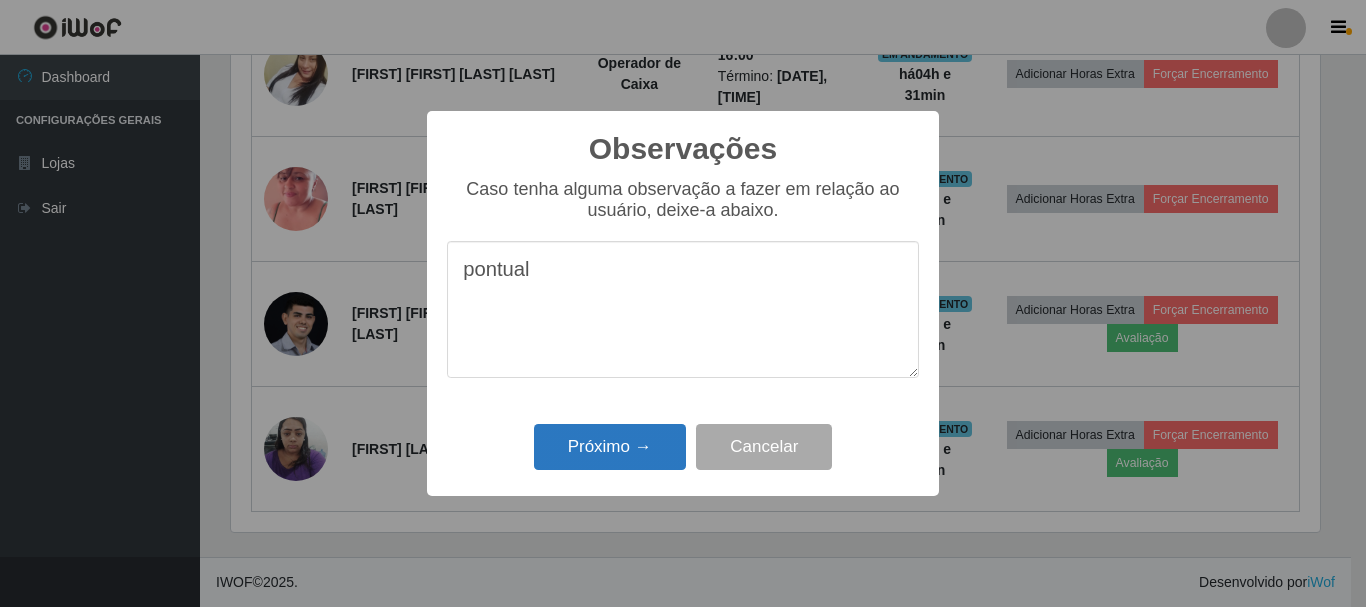 type on "pontual" 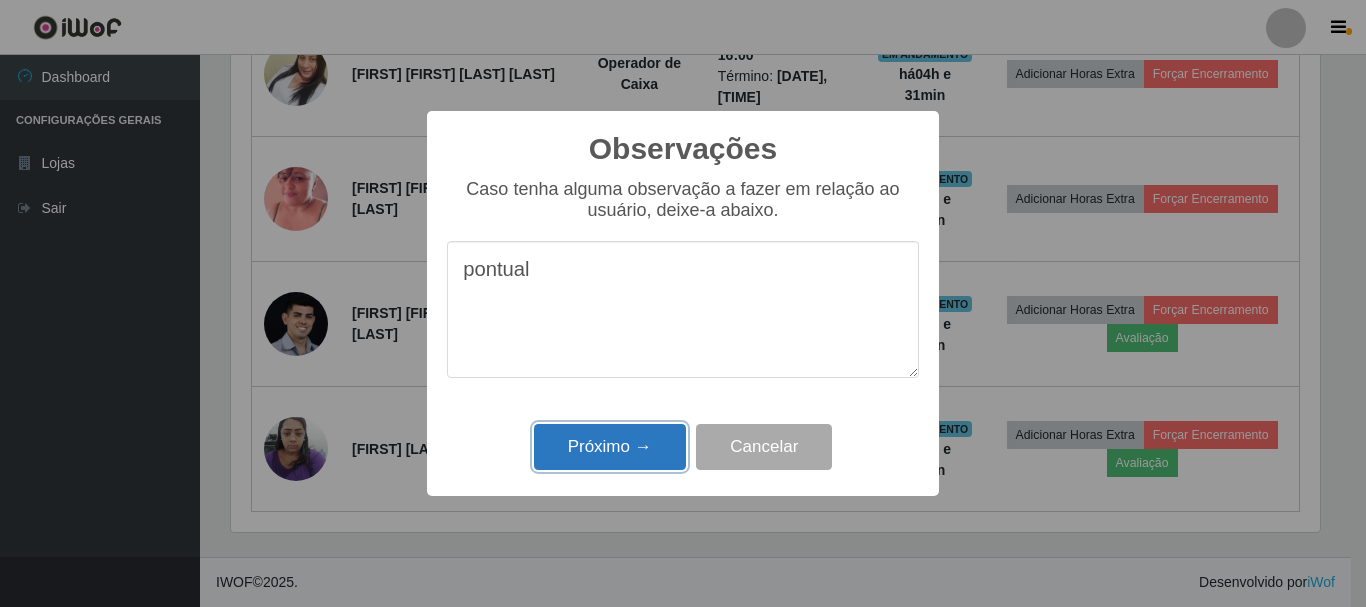 click on "Próximo →" at bounding box center [610, 447] 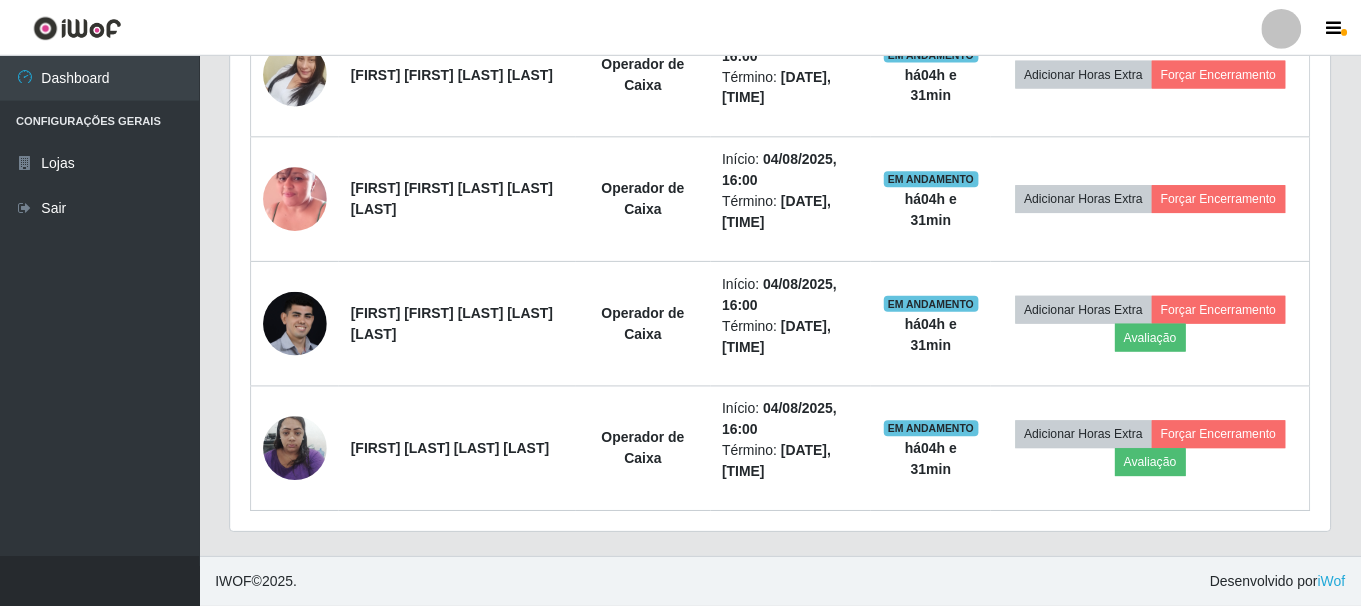scroll, scrollTop: 999585, scrollLeft: 998901, axis: both 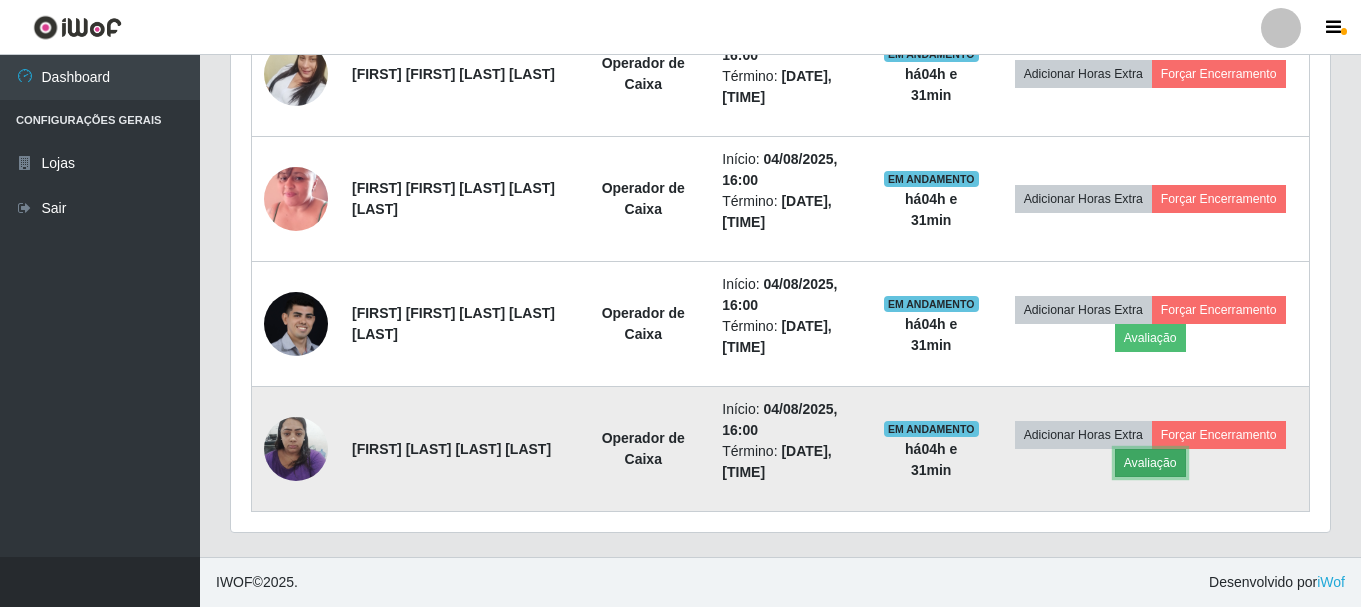 click on "Avaliação" at bounding box center (1150, 463) 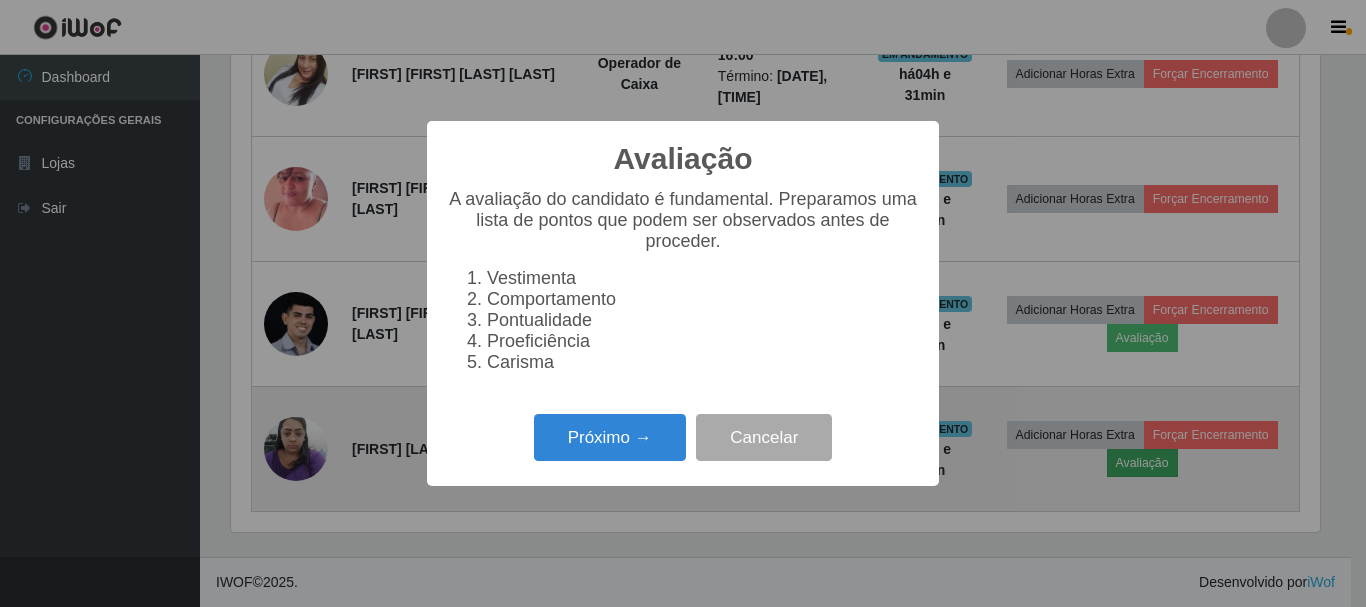 scroll, scrollTop: 999585, scrollLeft: 998911, axis: both 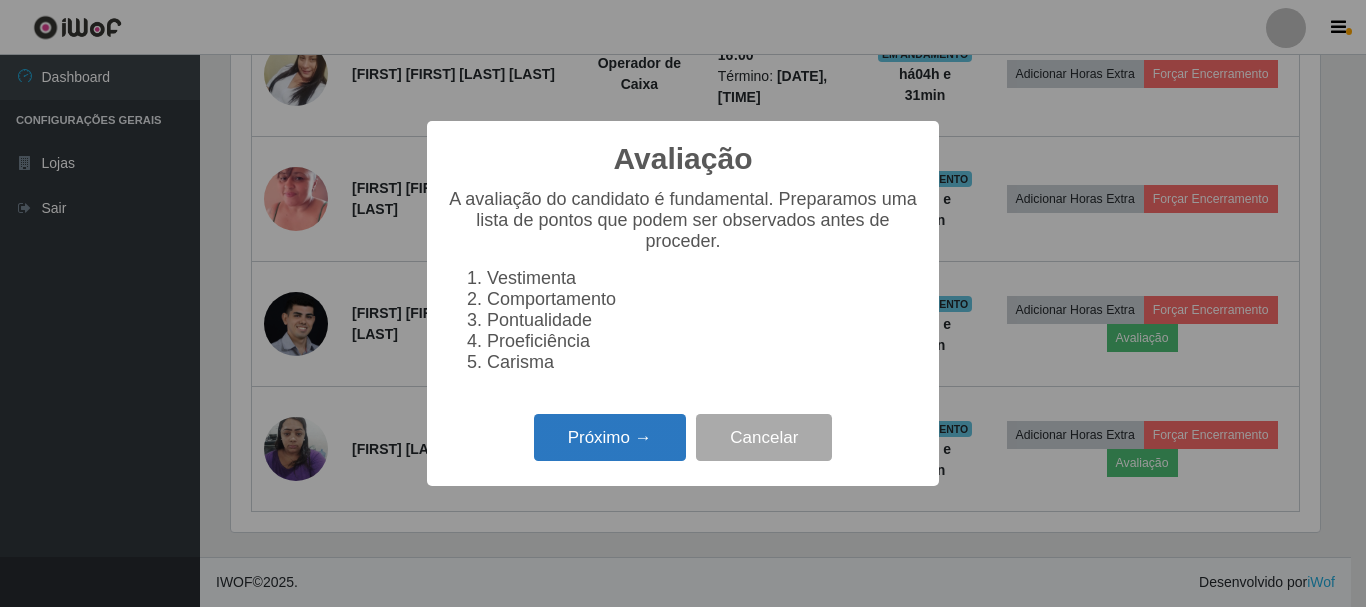 click on "Próximo →" at bounding box center [610, 437] 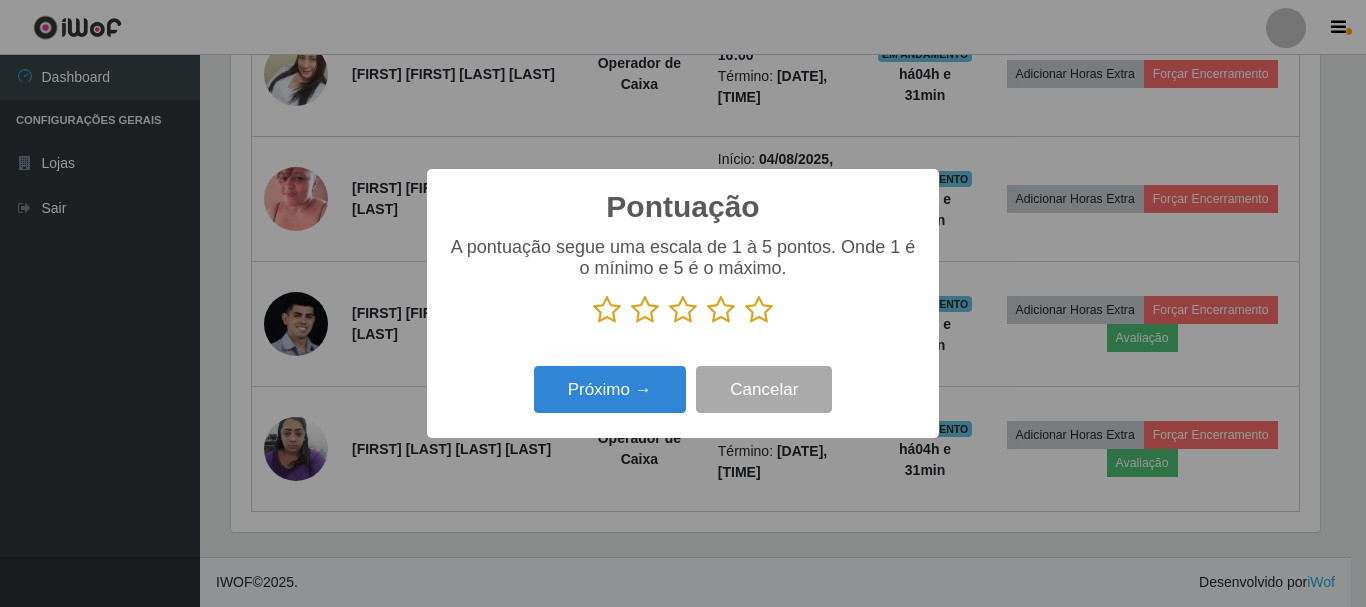 click at bounding box center (759, 310) 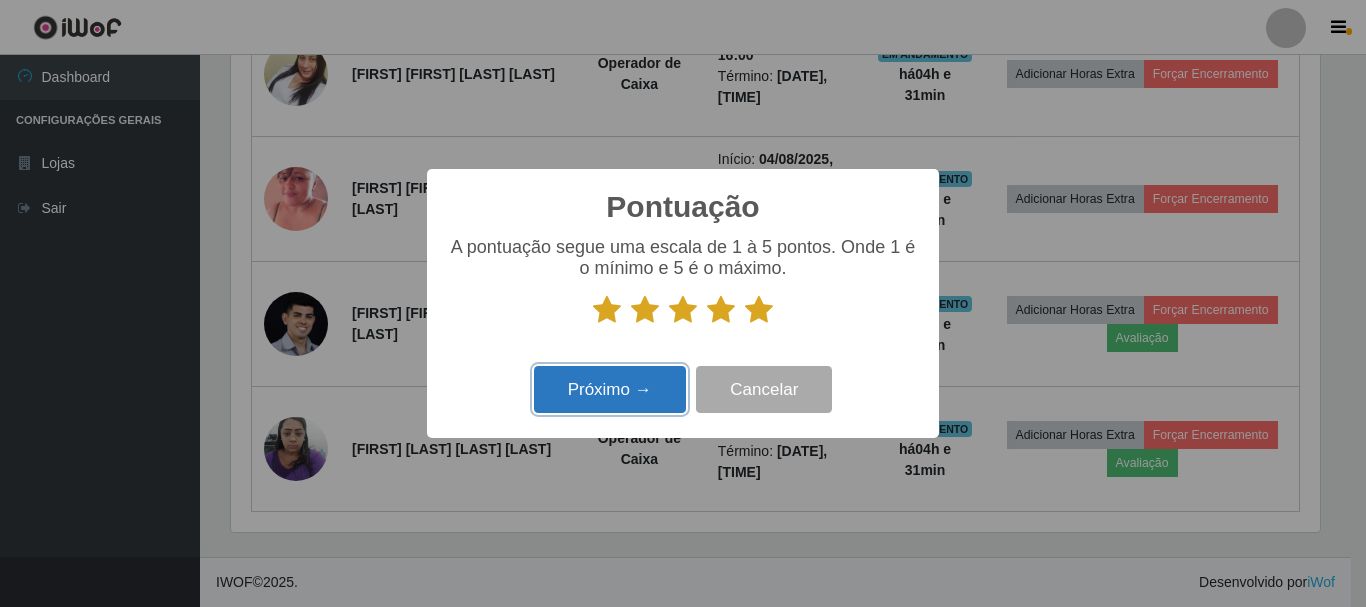 click on "Próximo →" at bounding box center [610, 389] 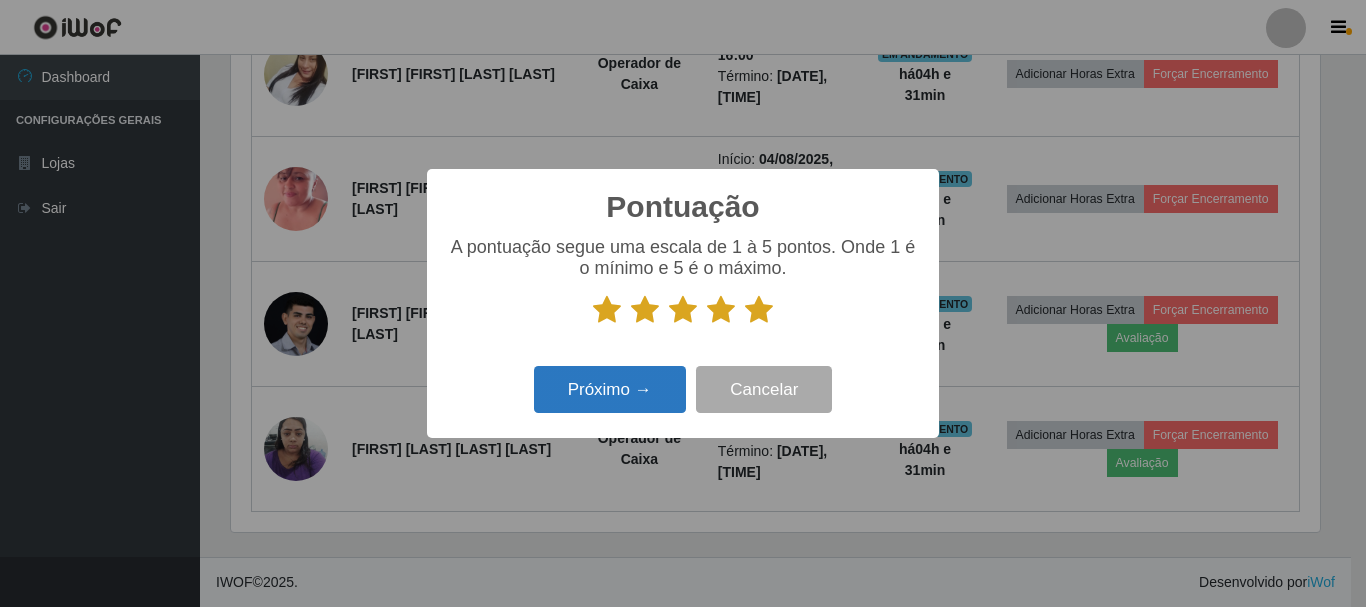 scroll, scrollTop: 999585, scrollLeft: 998911, axis: both 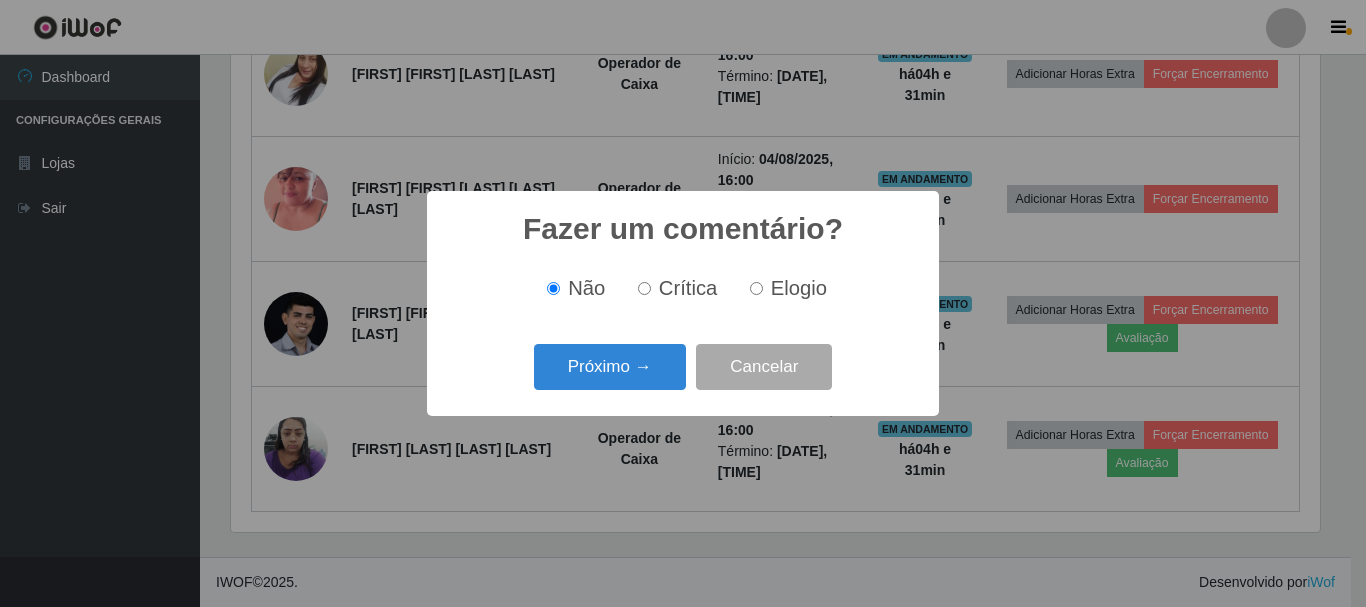 click on "Elogio" at bounding box center (756, 288) 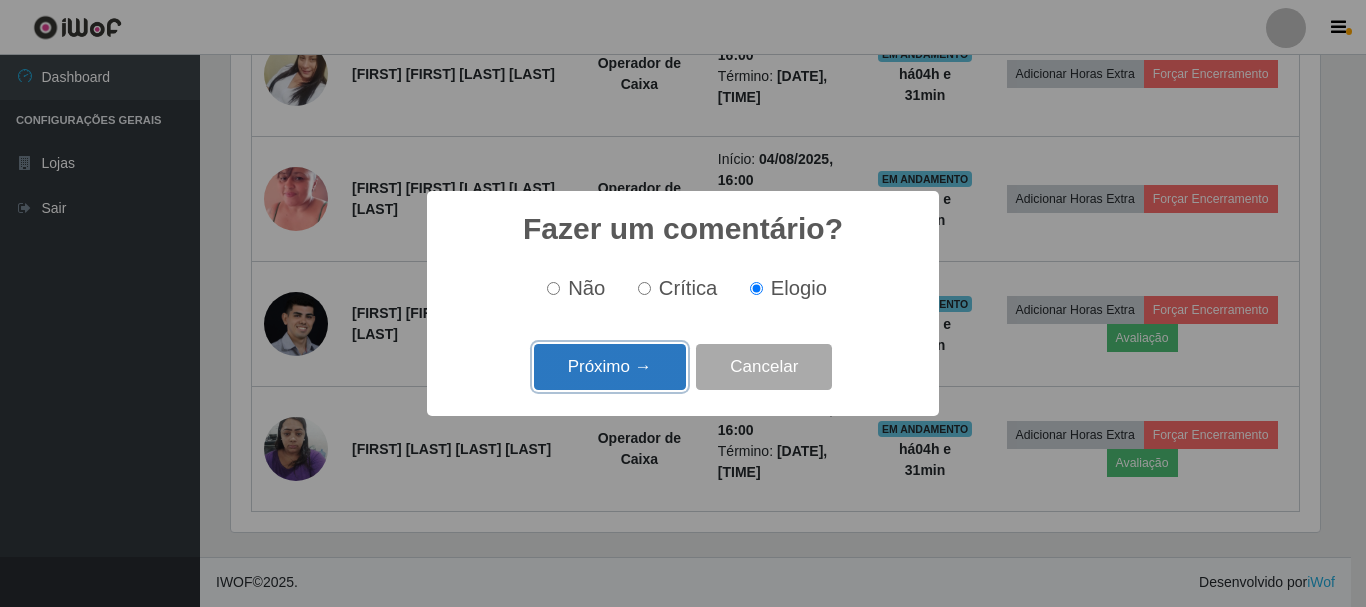 click on "Próximo →" at bounding box center [610, 367] 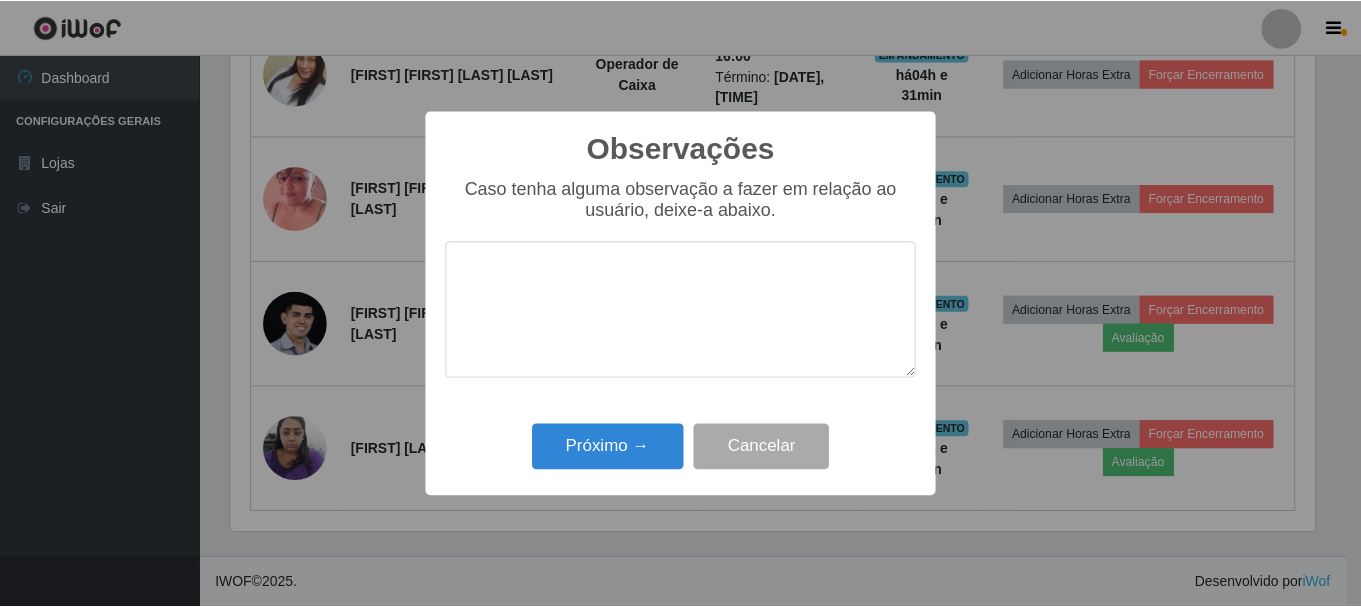 scroll 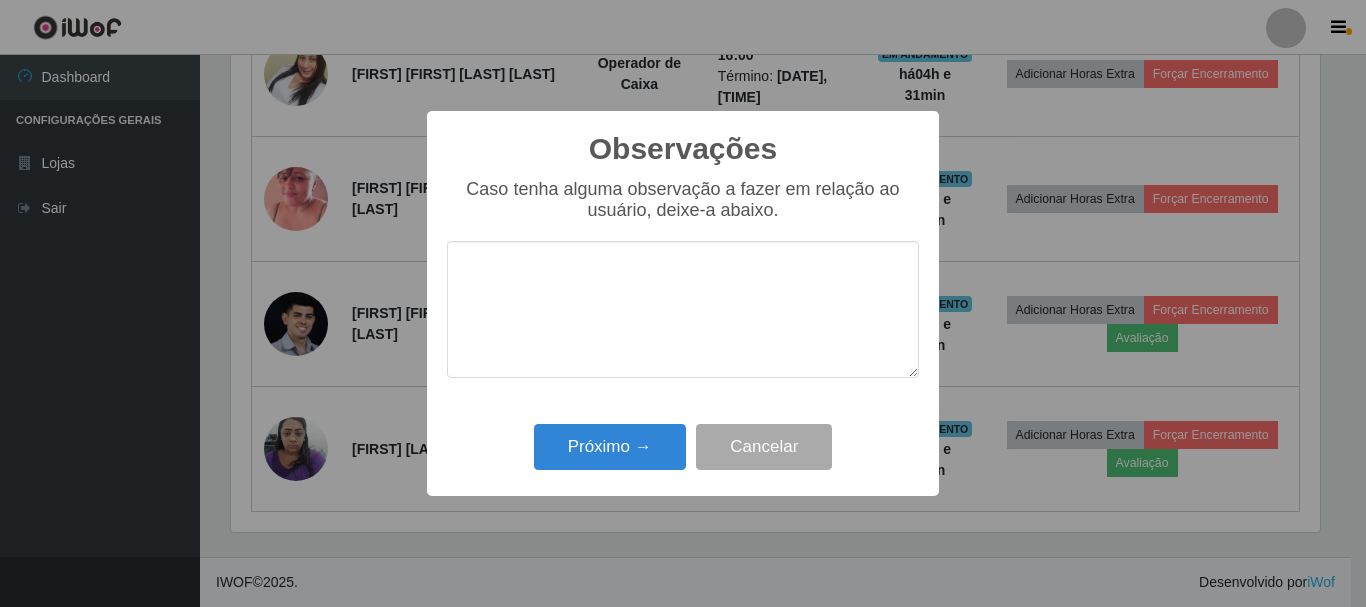 click at bounding box center [683, 309] 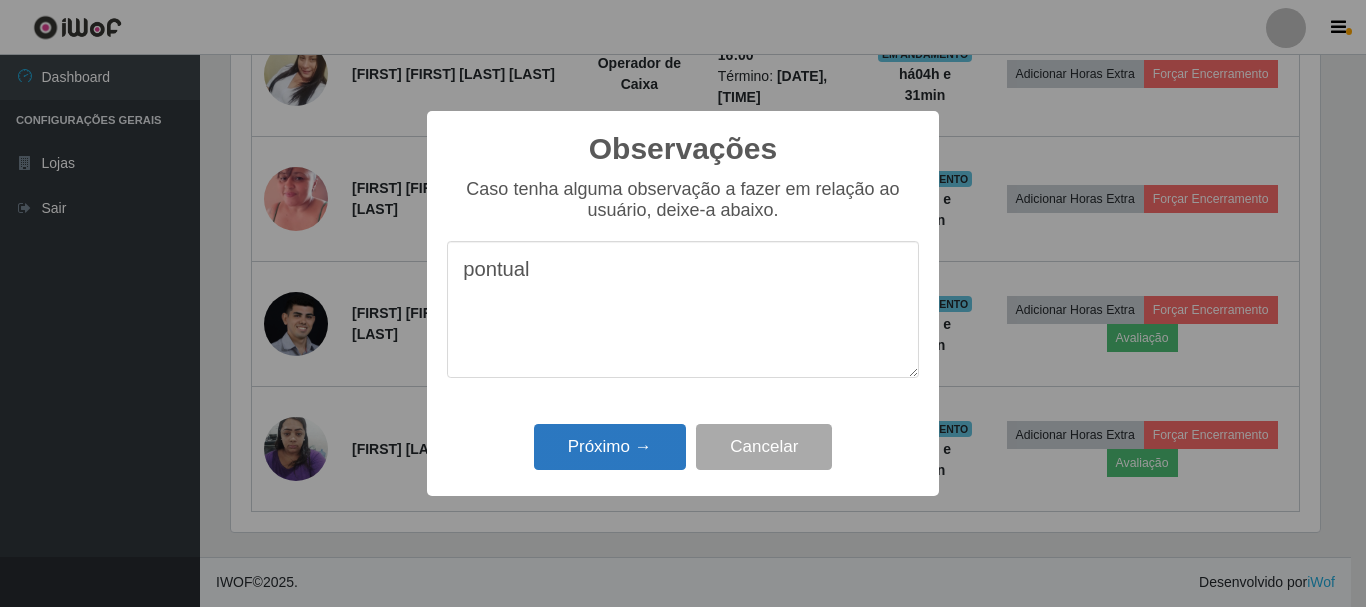 type on "pontual" 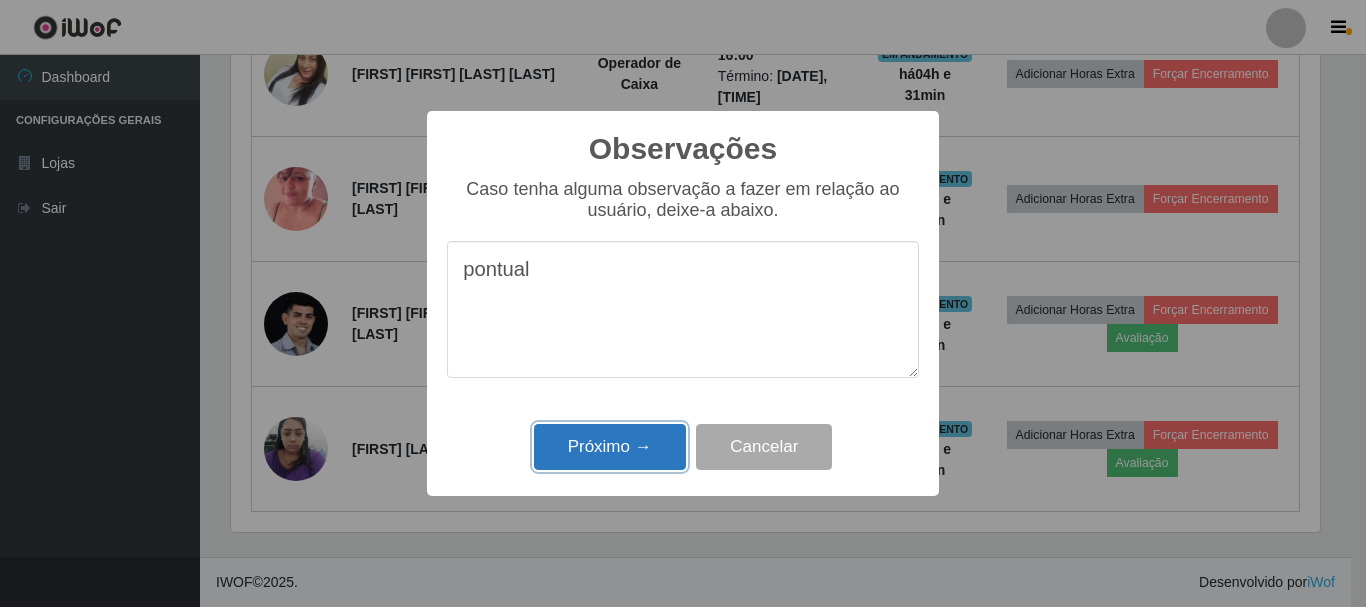 click on "Próximo →" at bounding box center (610, 447) 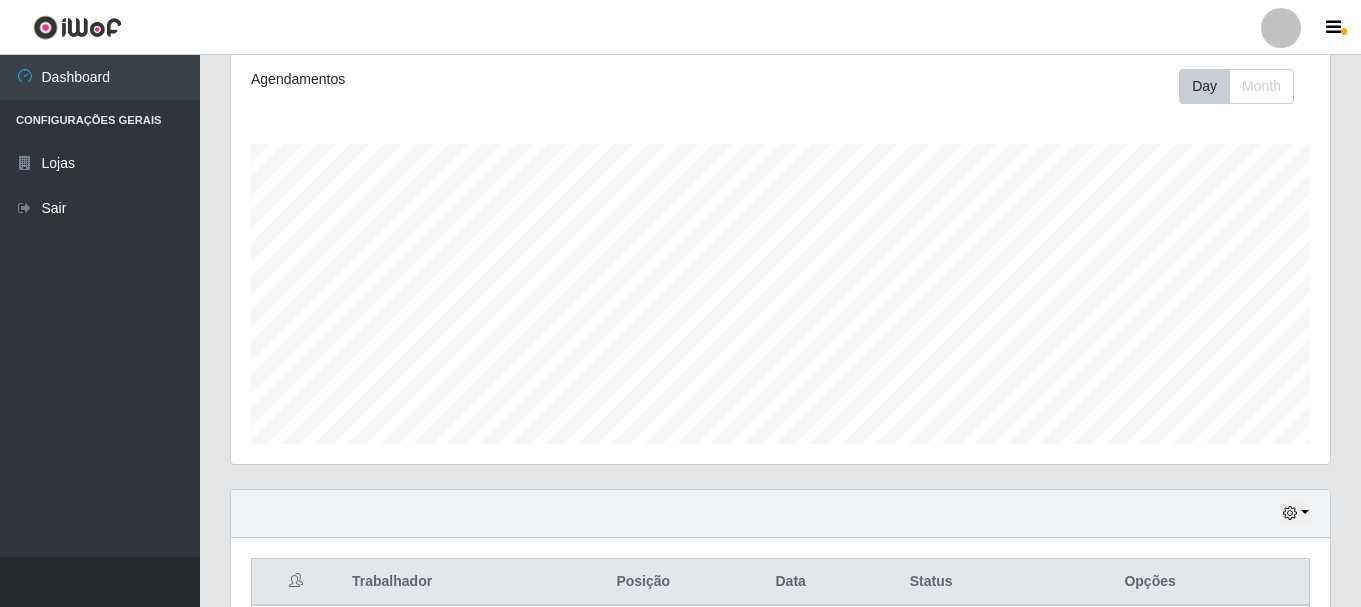 scroll, scrollTop: 265, scrollLeft: 0, axis: vertical 